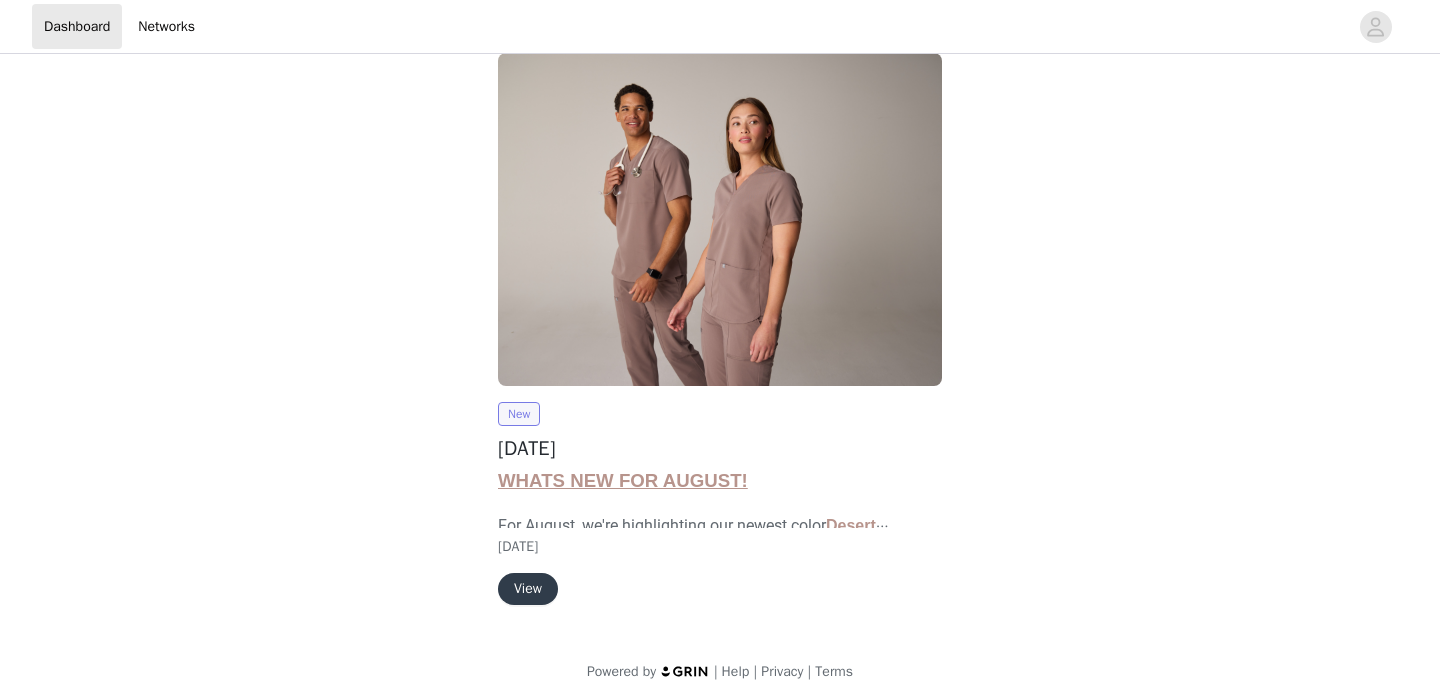 scroll, scrollTop: 37, scrollLeft: 0, axis: vertical 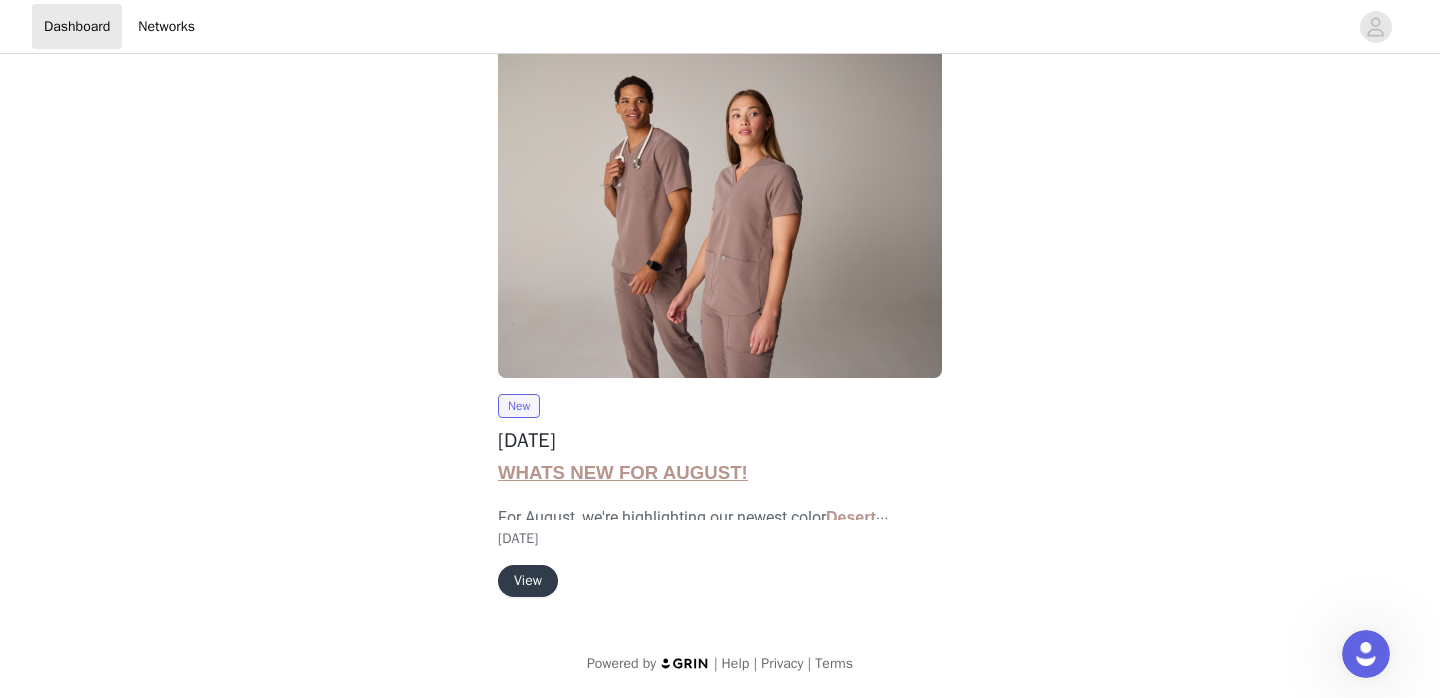click on "[DATE]" at bounding box center [518, 538] 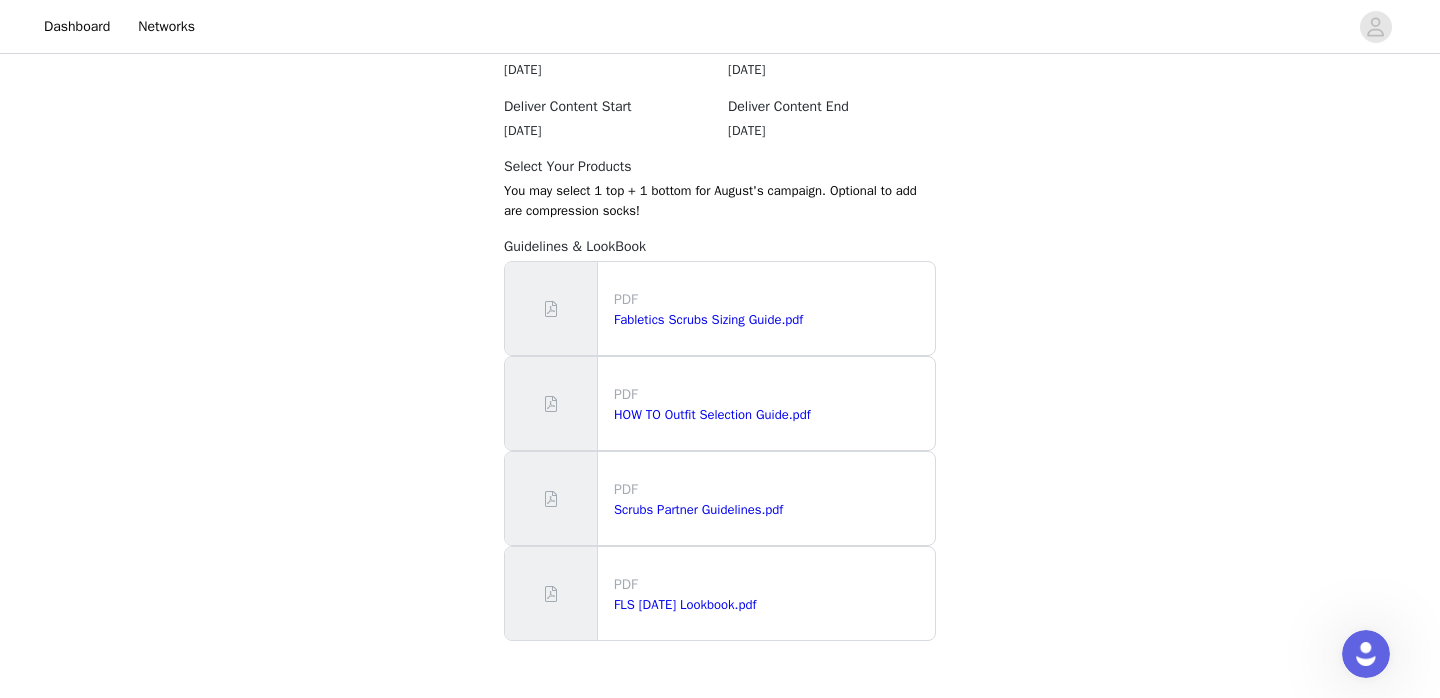 scroll, scrollTop: 1912, scrollLeft: 0, axis: vertical 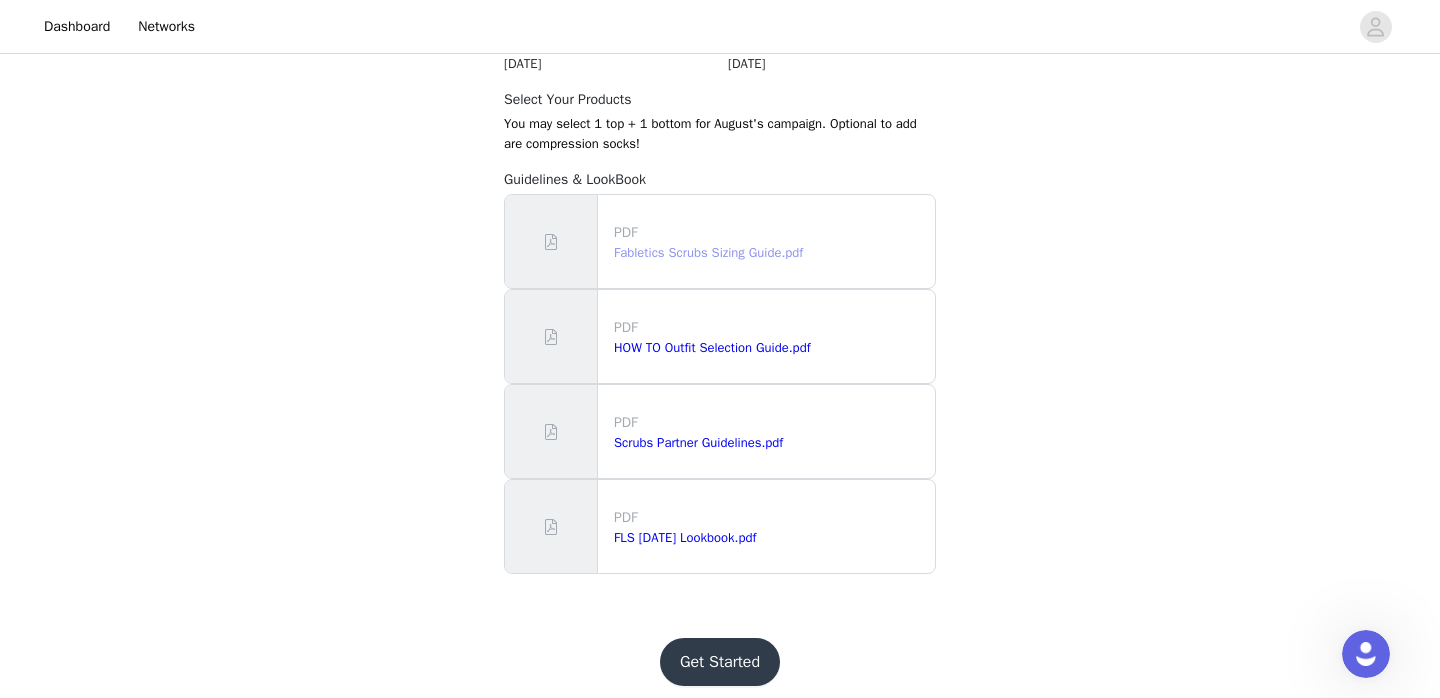 click on "Fabletics Scrubs Sizing Guide.pdf" at bounding box center [708, 252] 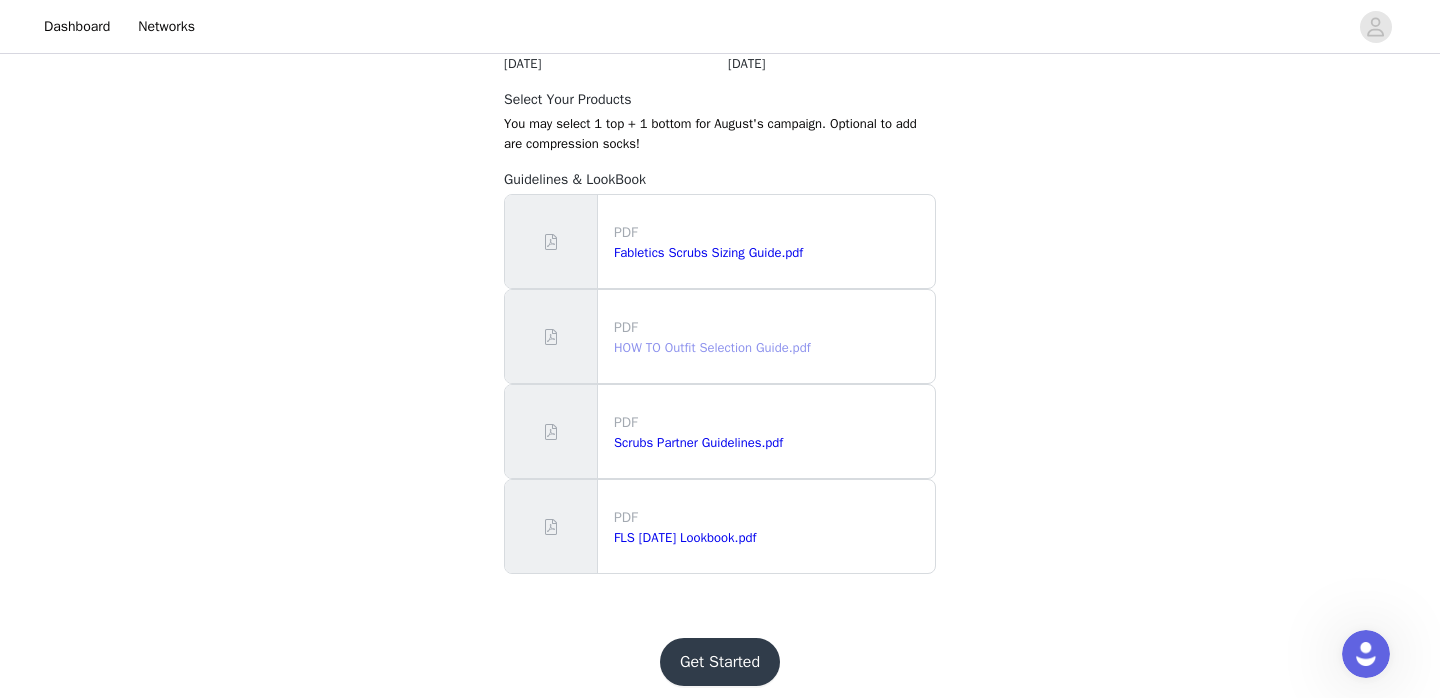 click on "HOW TO Outfit Selection Guide.pdf" at bounding box center [712, 347] 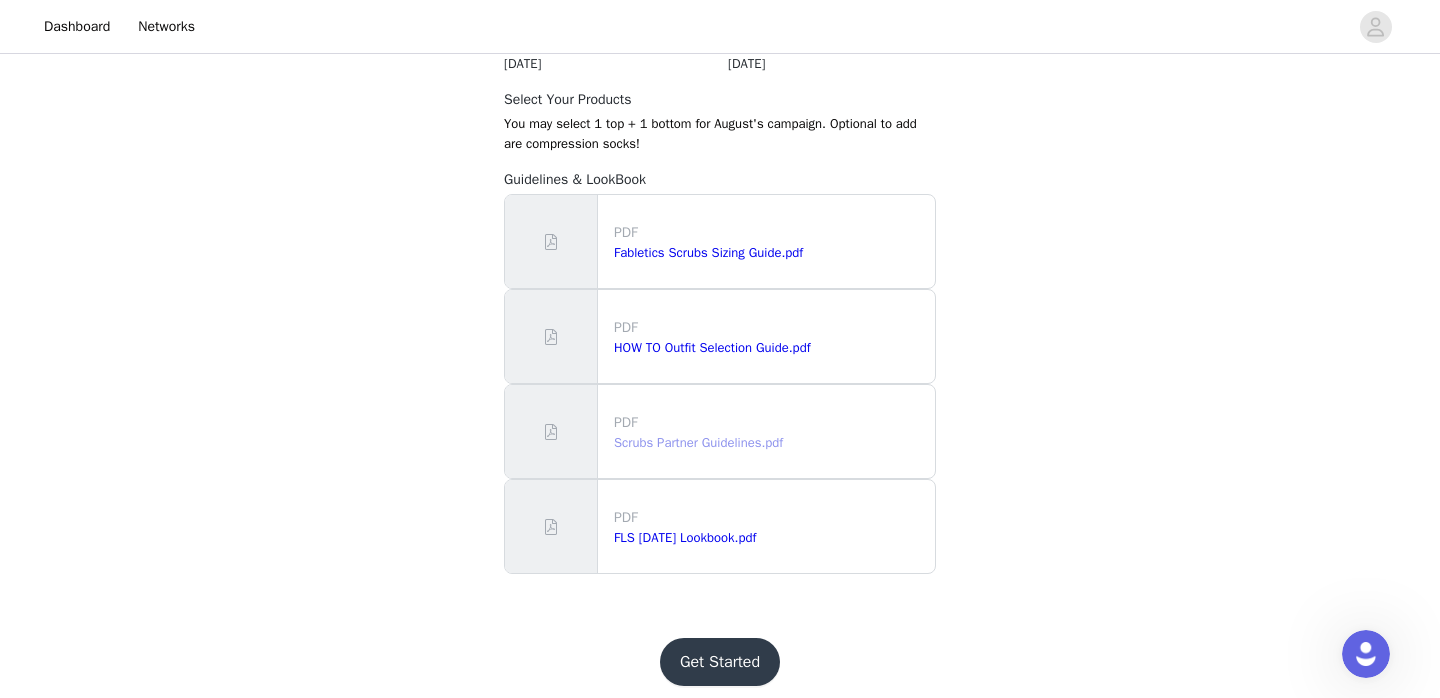 click on "Scrubs Partner Guidelines.pdf" at bounding box center (698, 442) 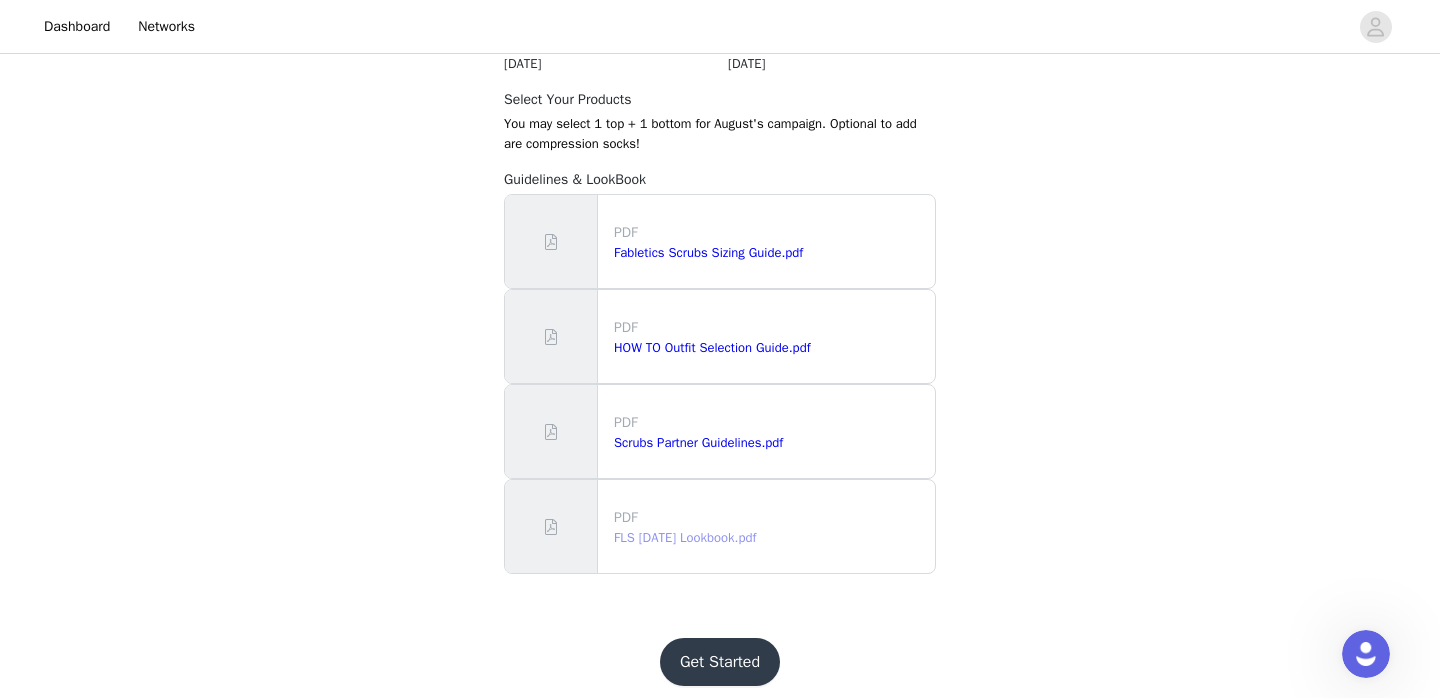 click on "FLS [DATE] Lookbook.pdf" at bounding box center (685, 537) 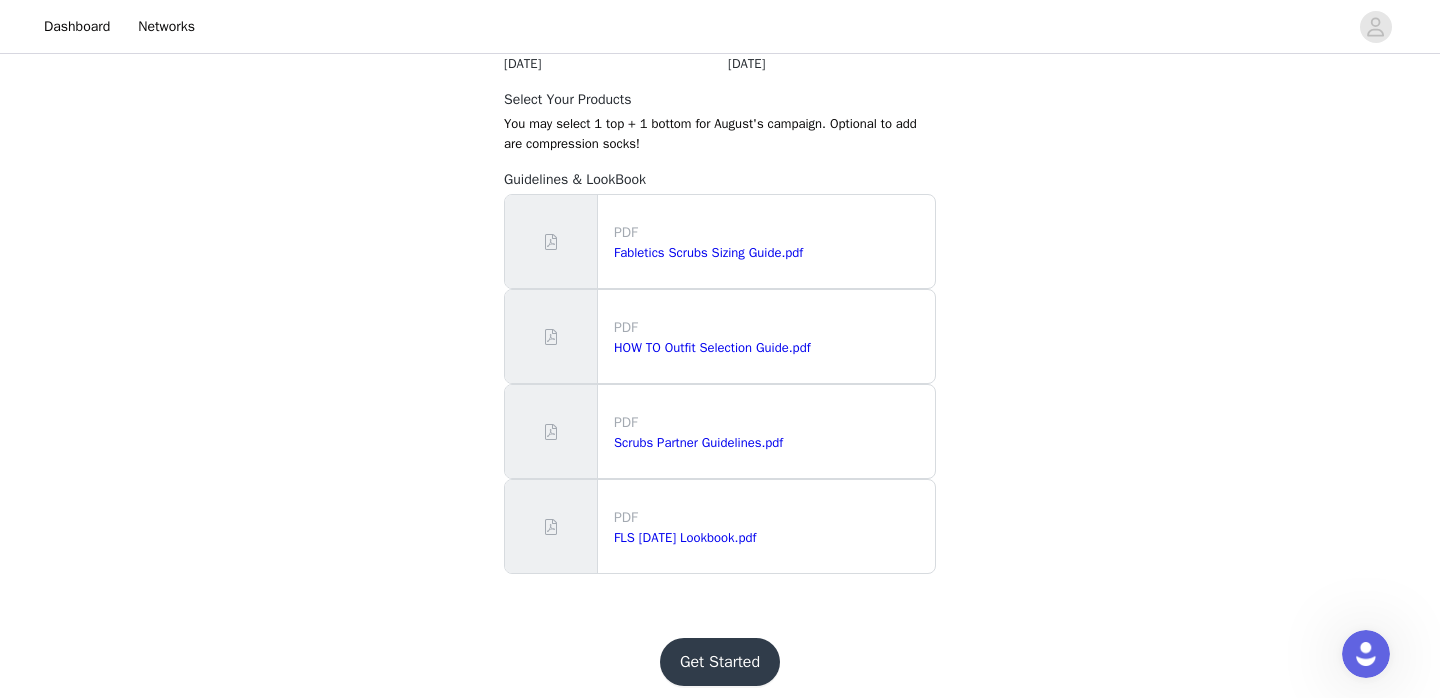 click on "Get Started" at bounding box center [720, 662] 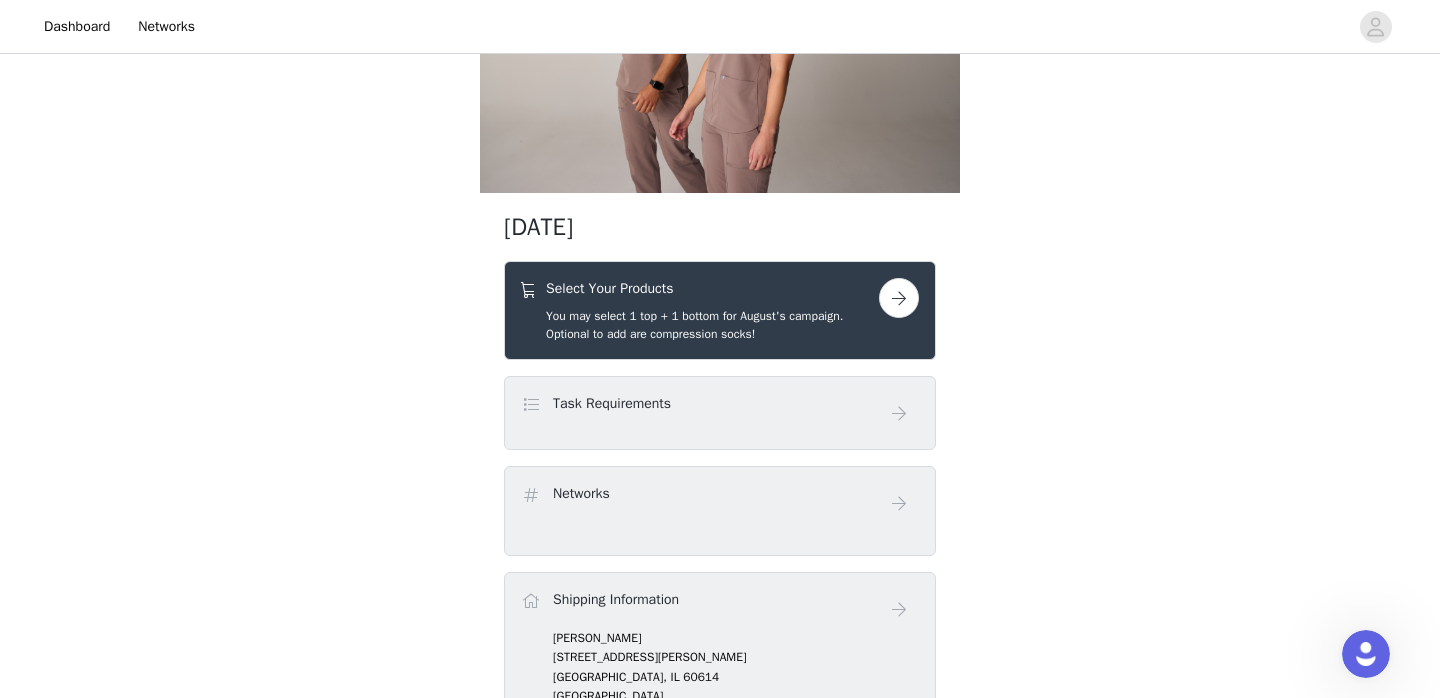 scroll, scrollTop: 118, scrollLeft: 0, axis: vertical 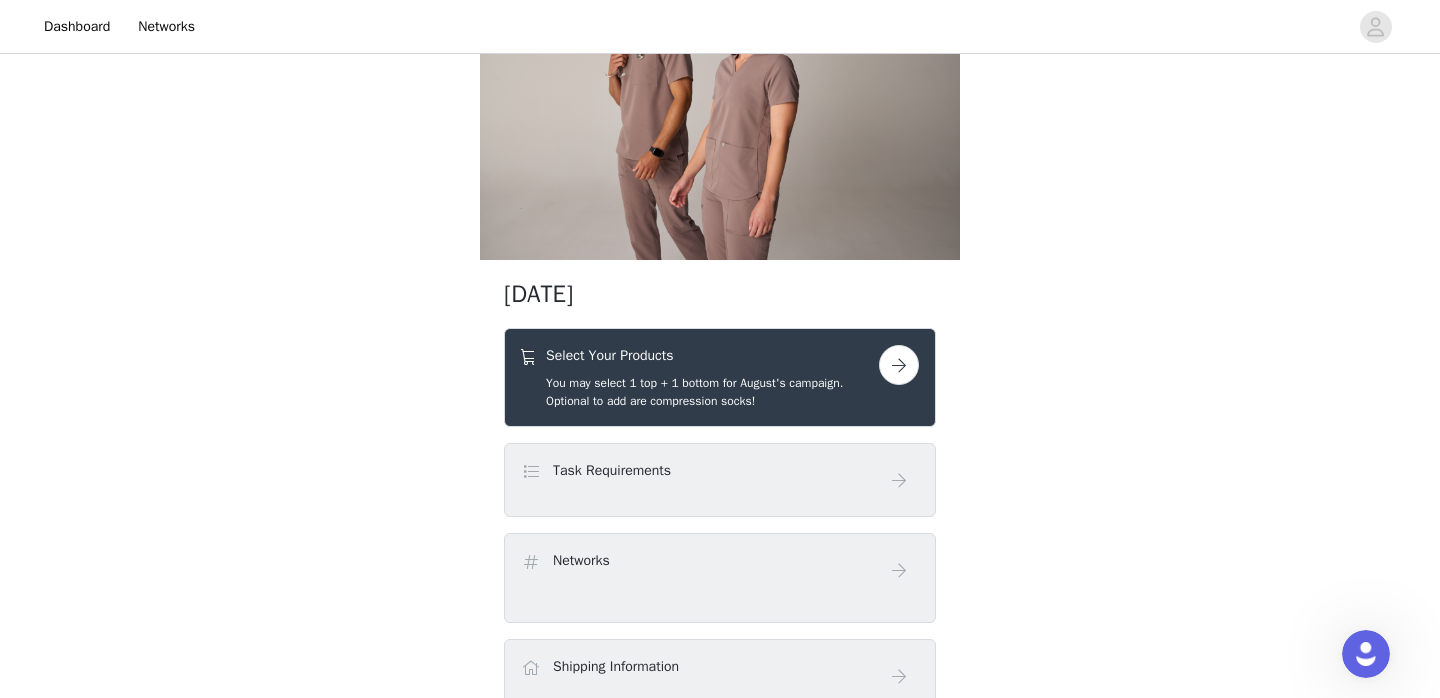 click at bounding box center [899, 365] 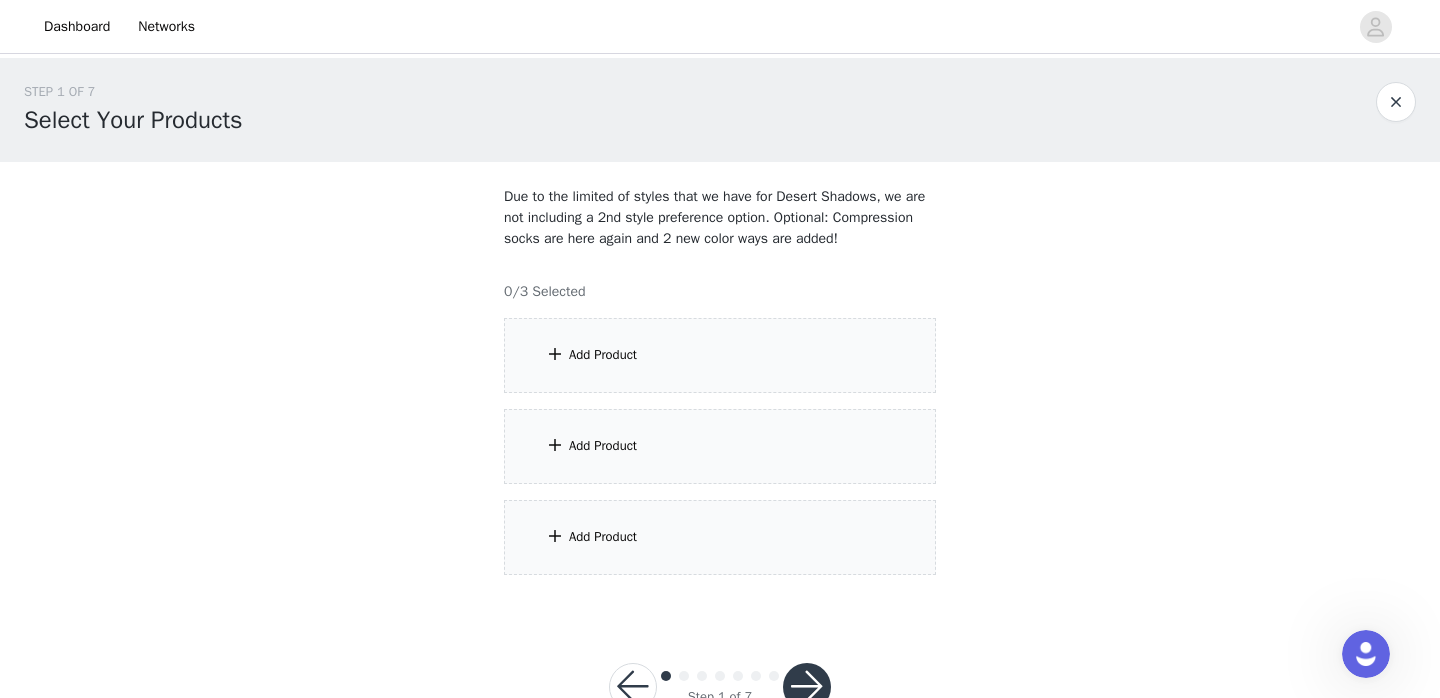 scroll, scrollTop: 81, scrollLeft: 0, axis: vertical 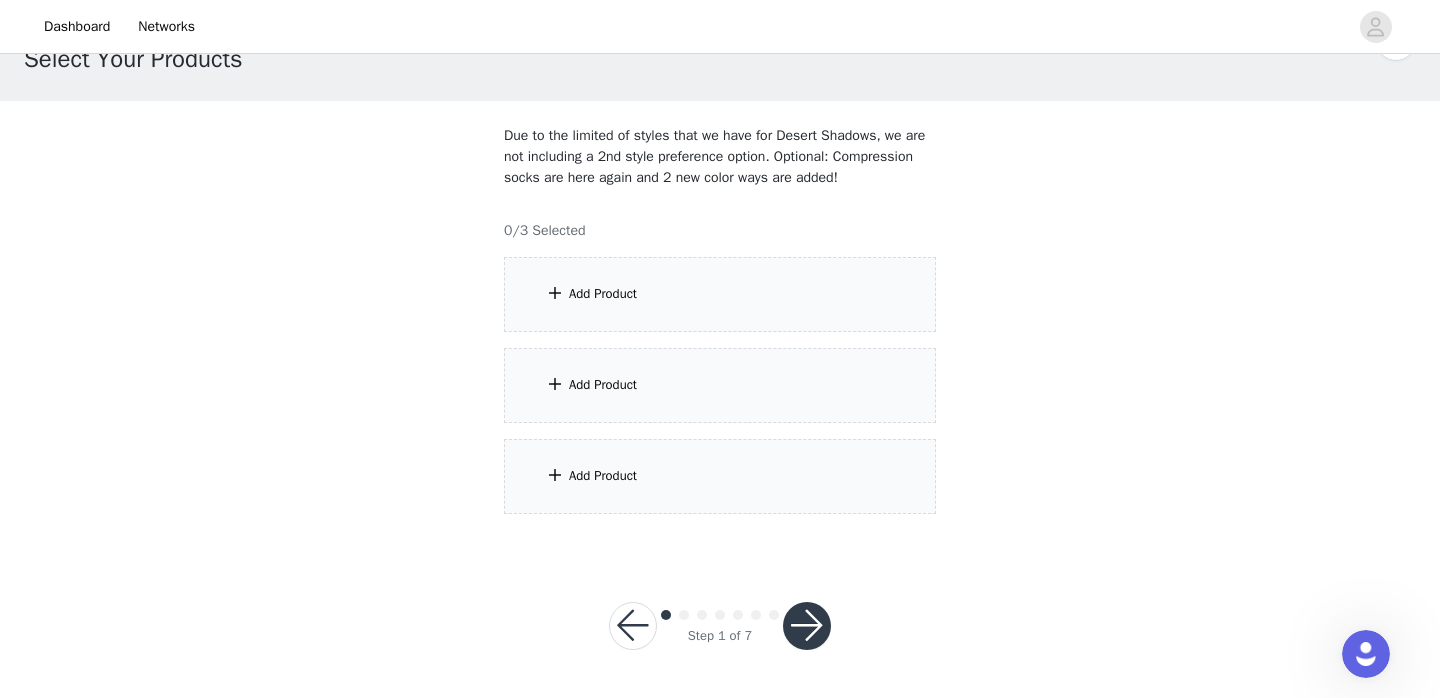 click on "Add Product" at bounding box center (720, 294) 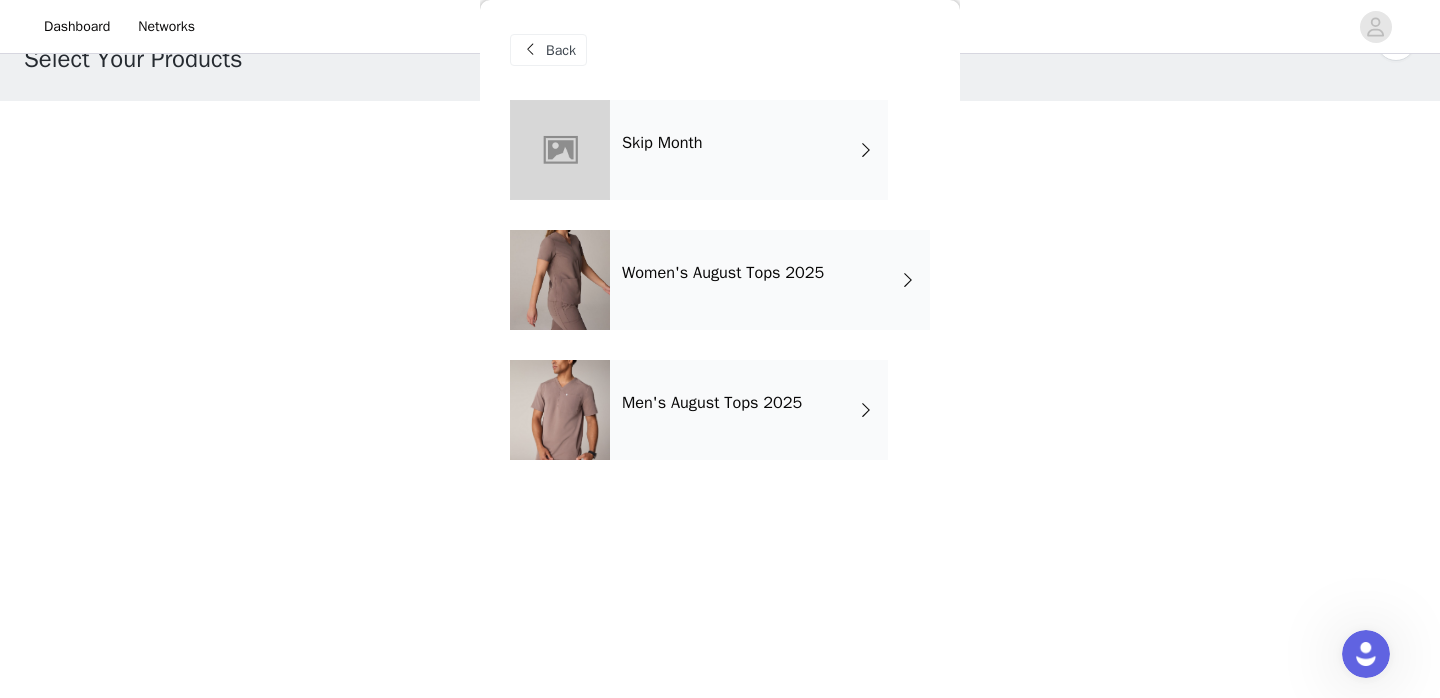 click at bounding box center (908, 280) 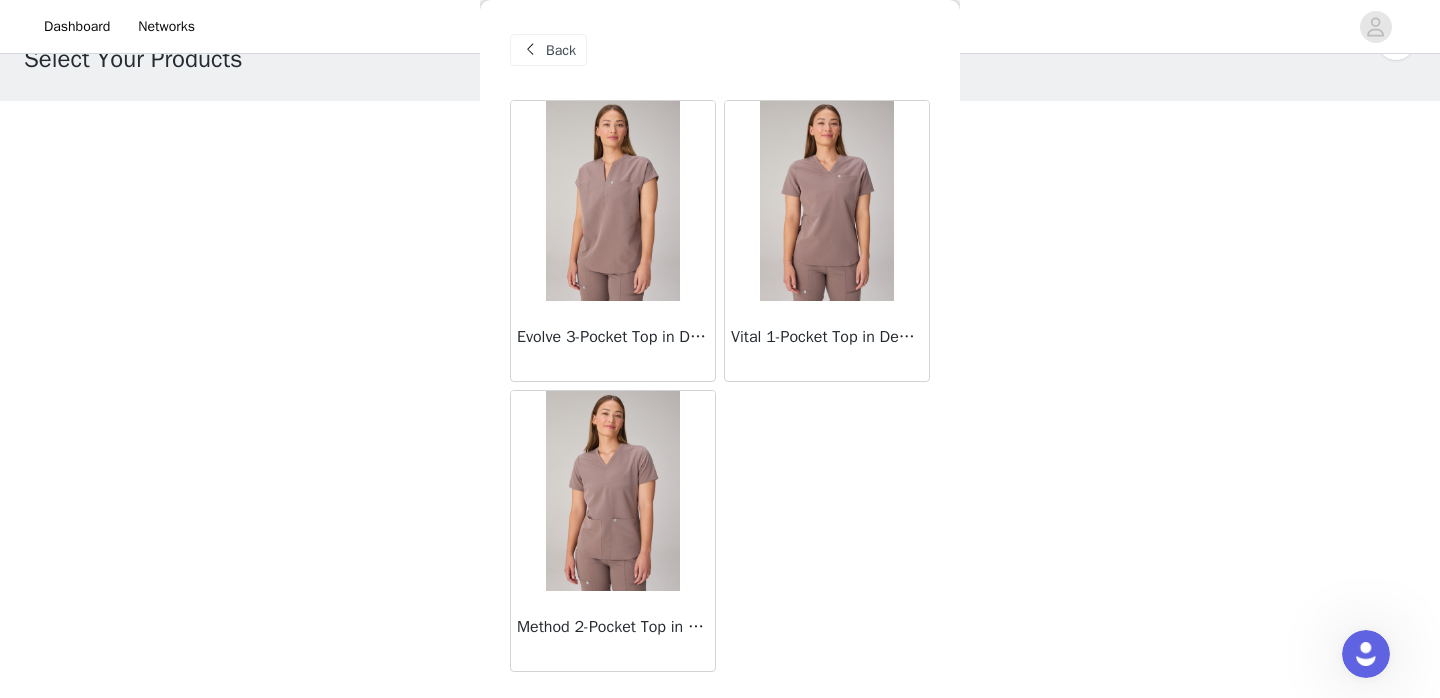 click at bounding box center [826, 201] 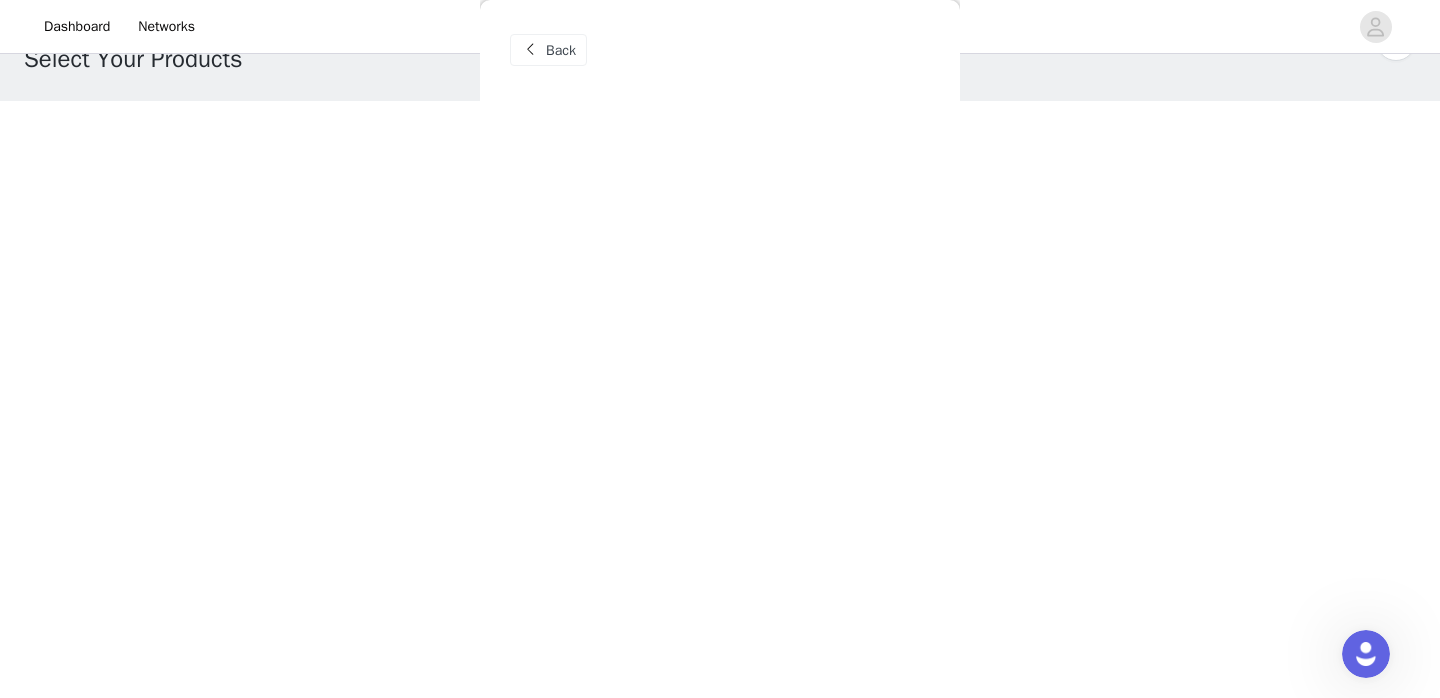 click on "Back       Evolve 3-Pocket Top in Desert Shadows       Vital 1-Pocket Top in Desert Shadows       Method 2-Pocket Top in Desert Shadows" at bounding box center [720, 349] 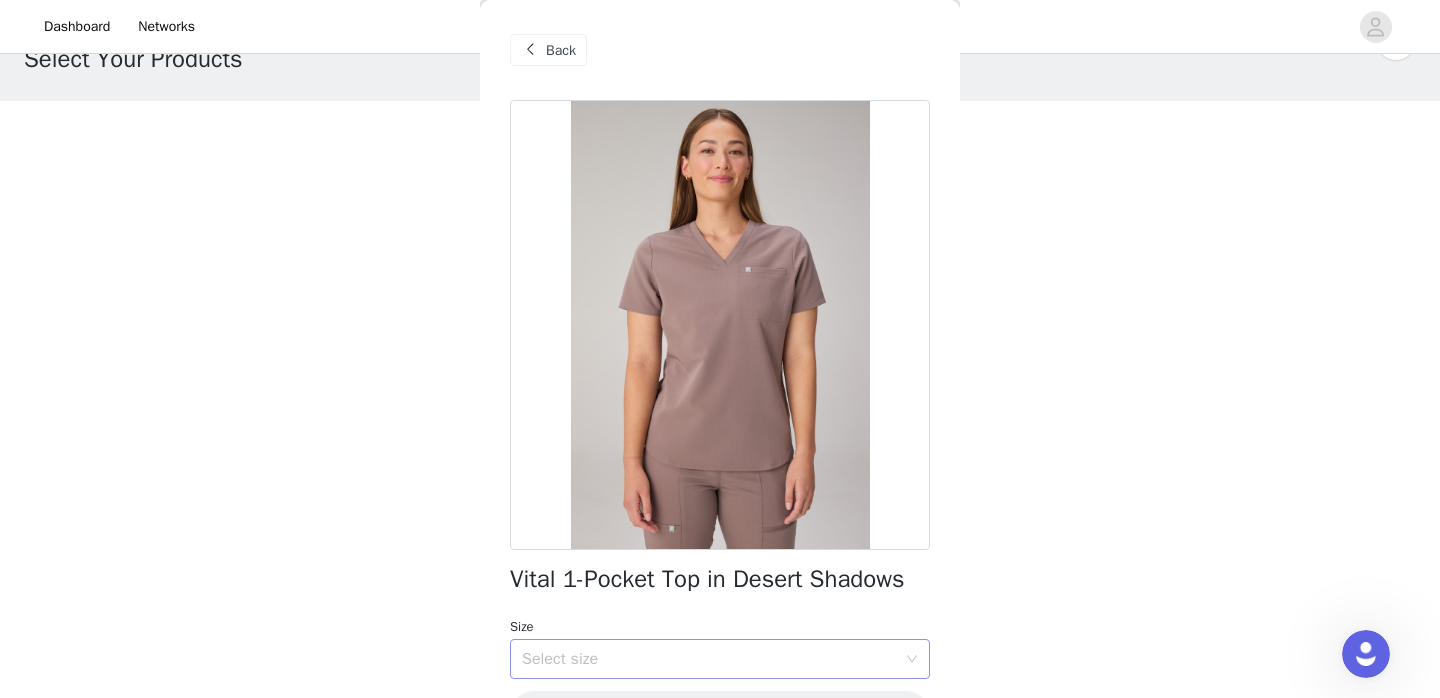 click on "Select size" at bounding box center [713, 659] 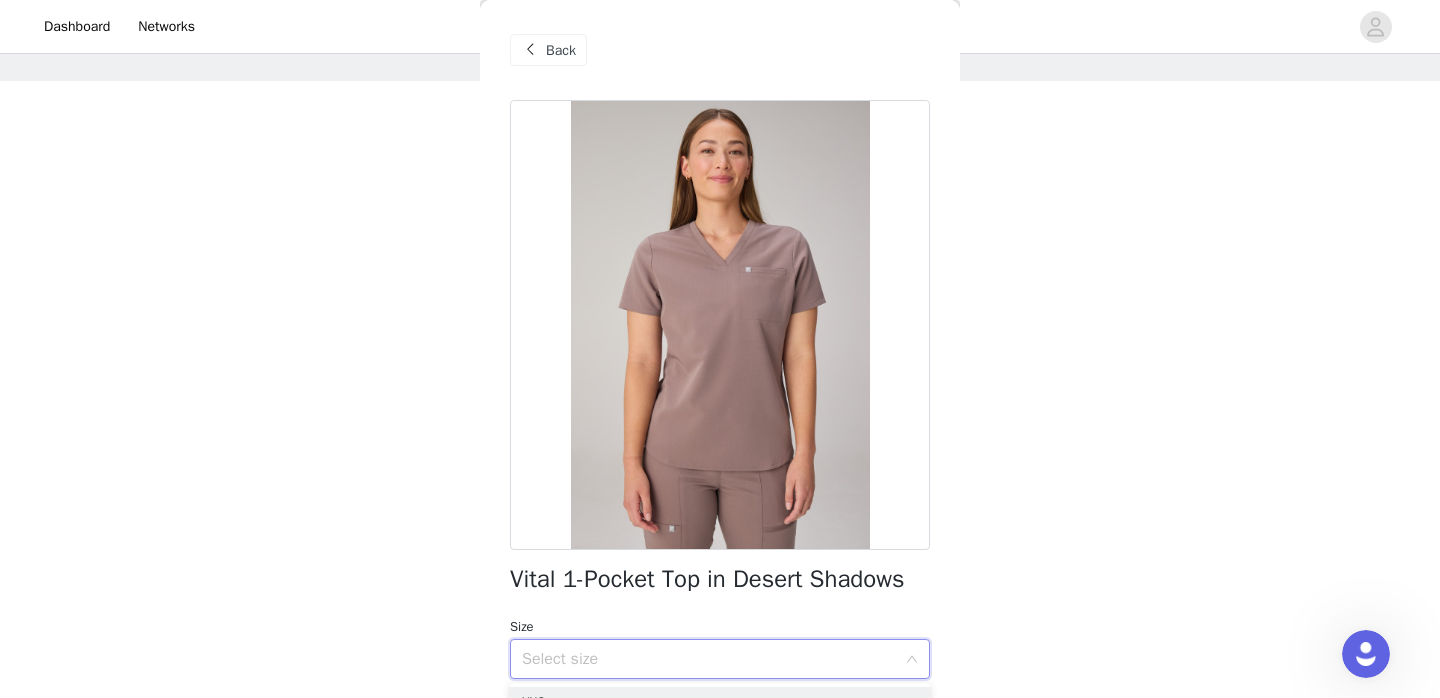 scroll, scrollTop: 64, scrollLeft: 0, axis: vertical 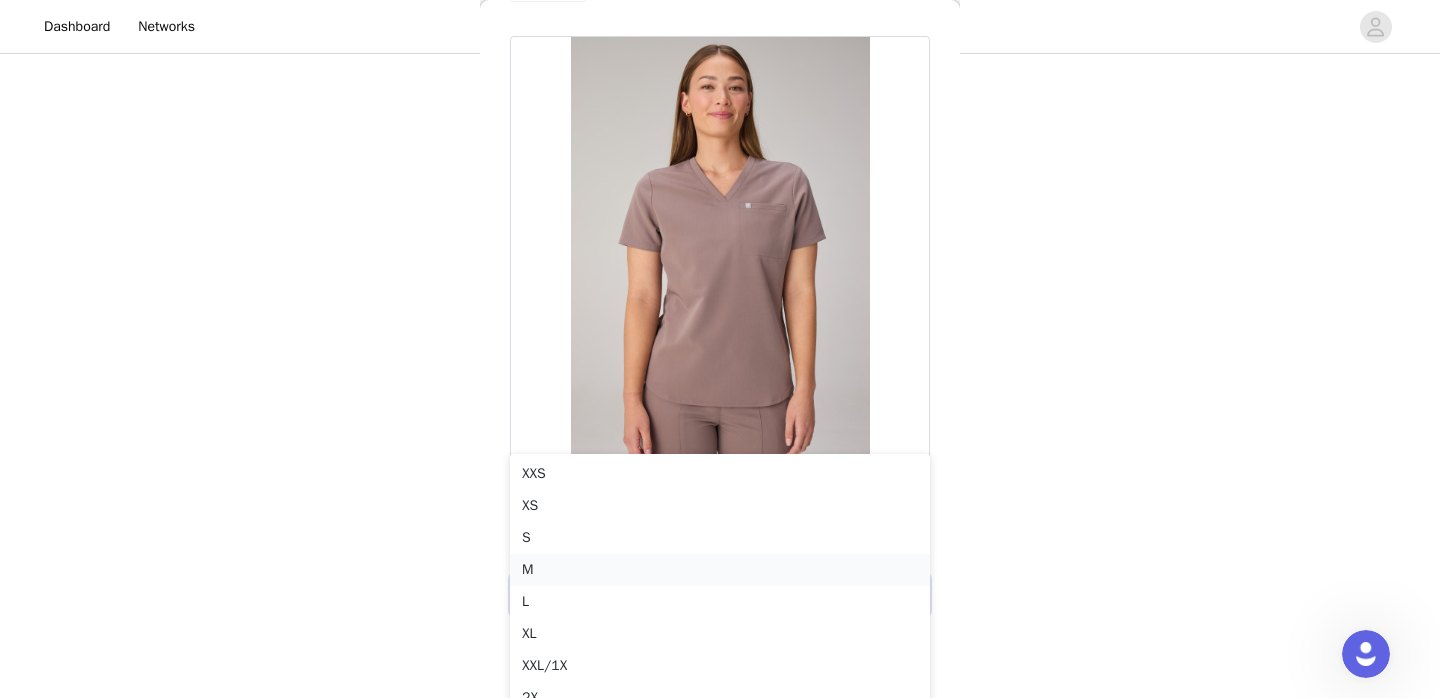 click on "M" at bounding box center [720, 570] 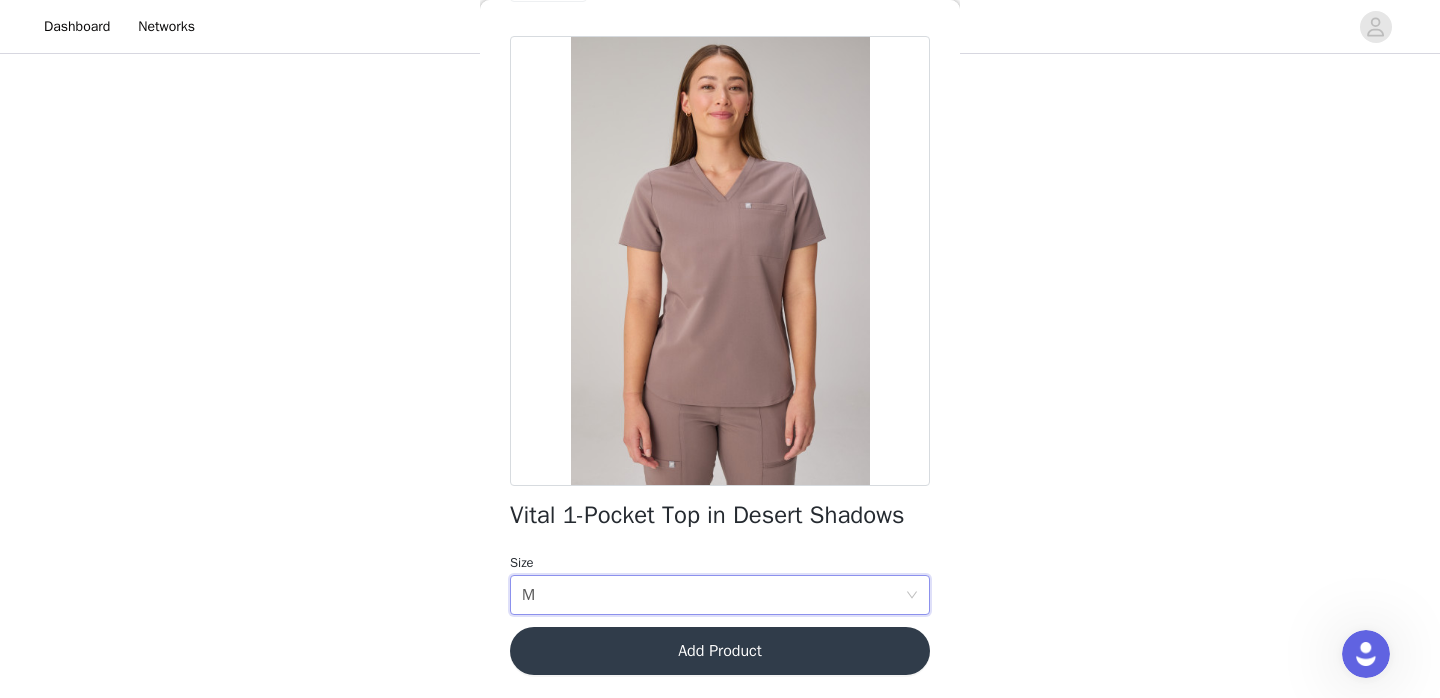 scroll, scrollTop: 81, scrollLeft: 0, axis: vertical 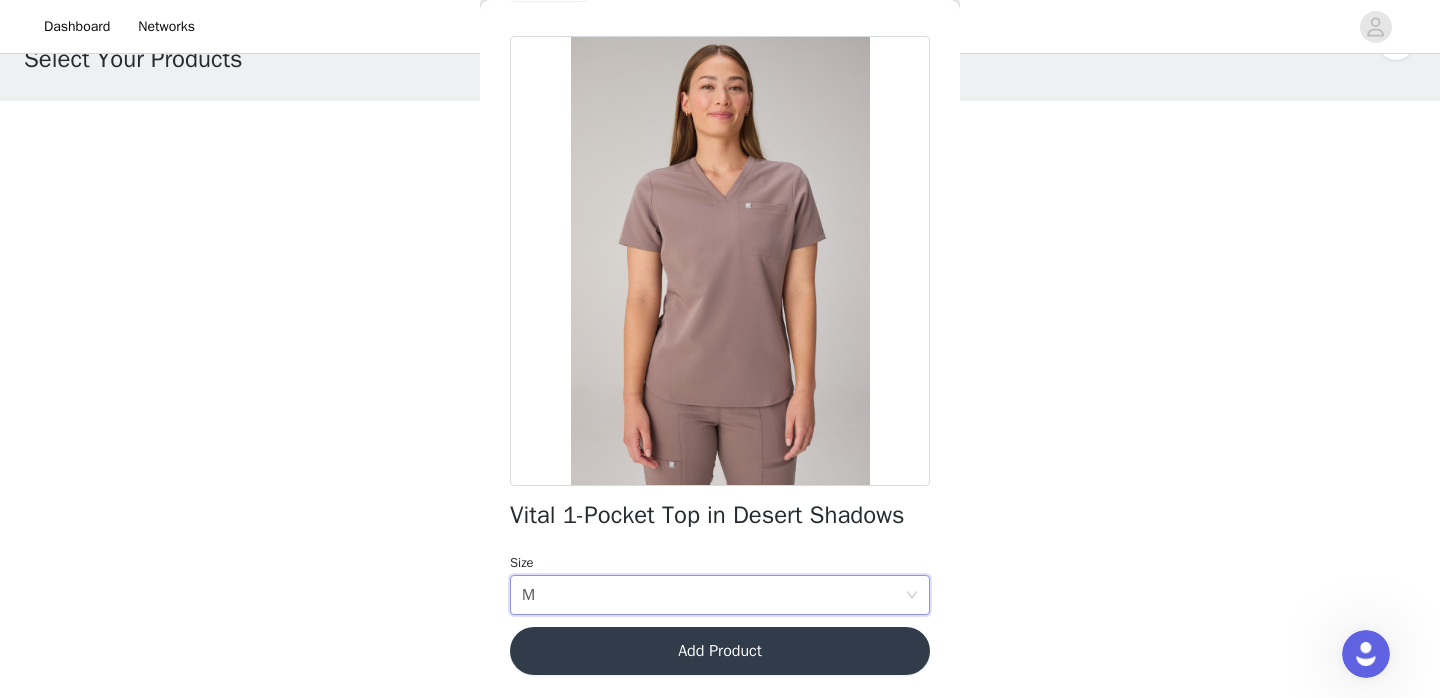 click on "Add Product" at bounding box center [720, 651] 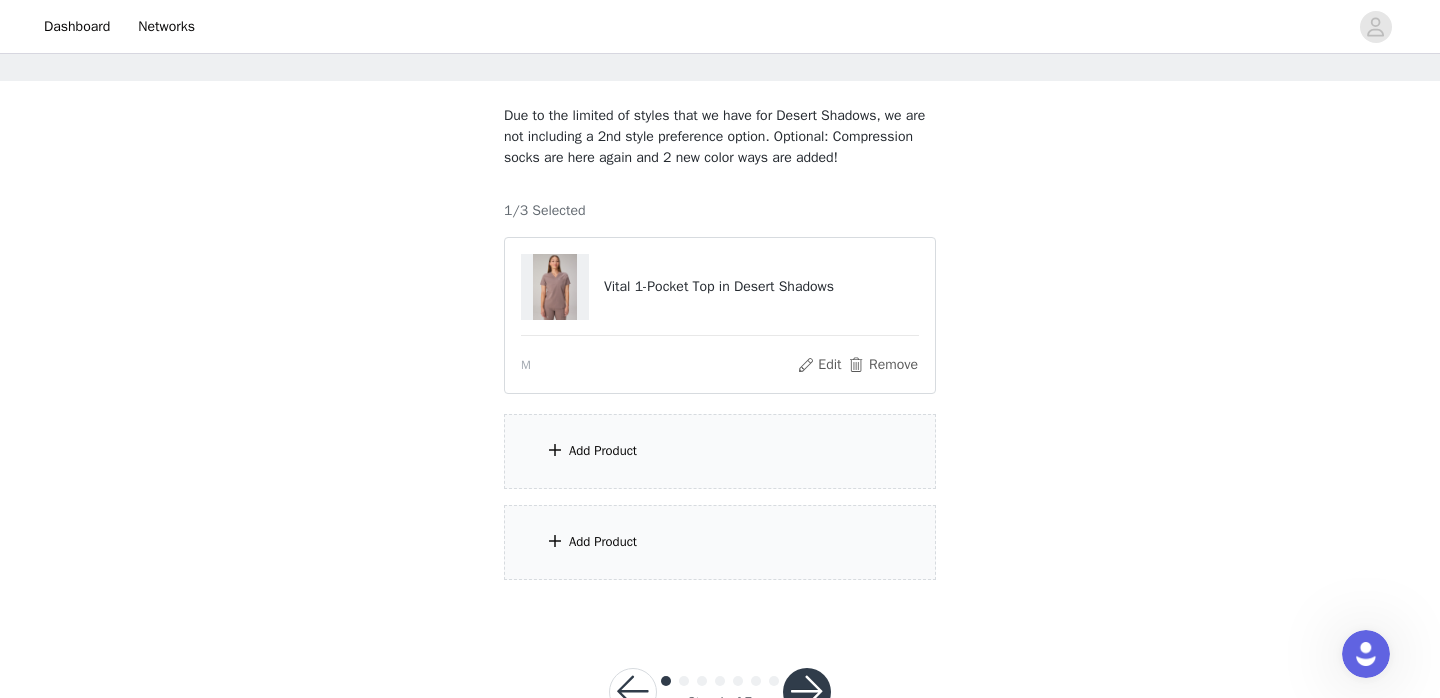click on "Add Product" at bounding box center [720, 451] 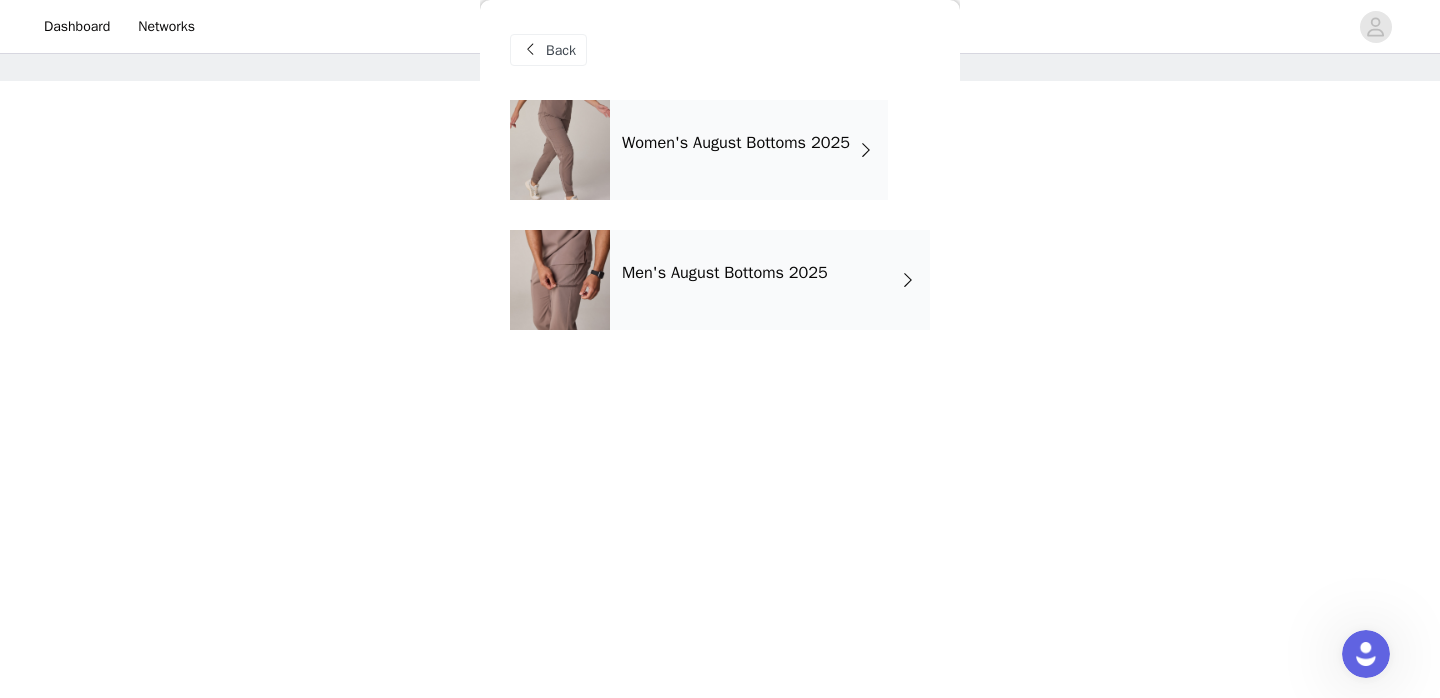 click on "Women's August Bottoms 2025" at bounding box center [749, 150] 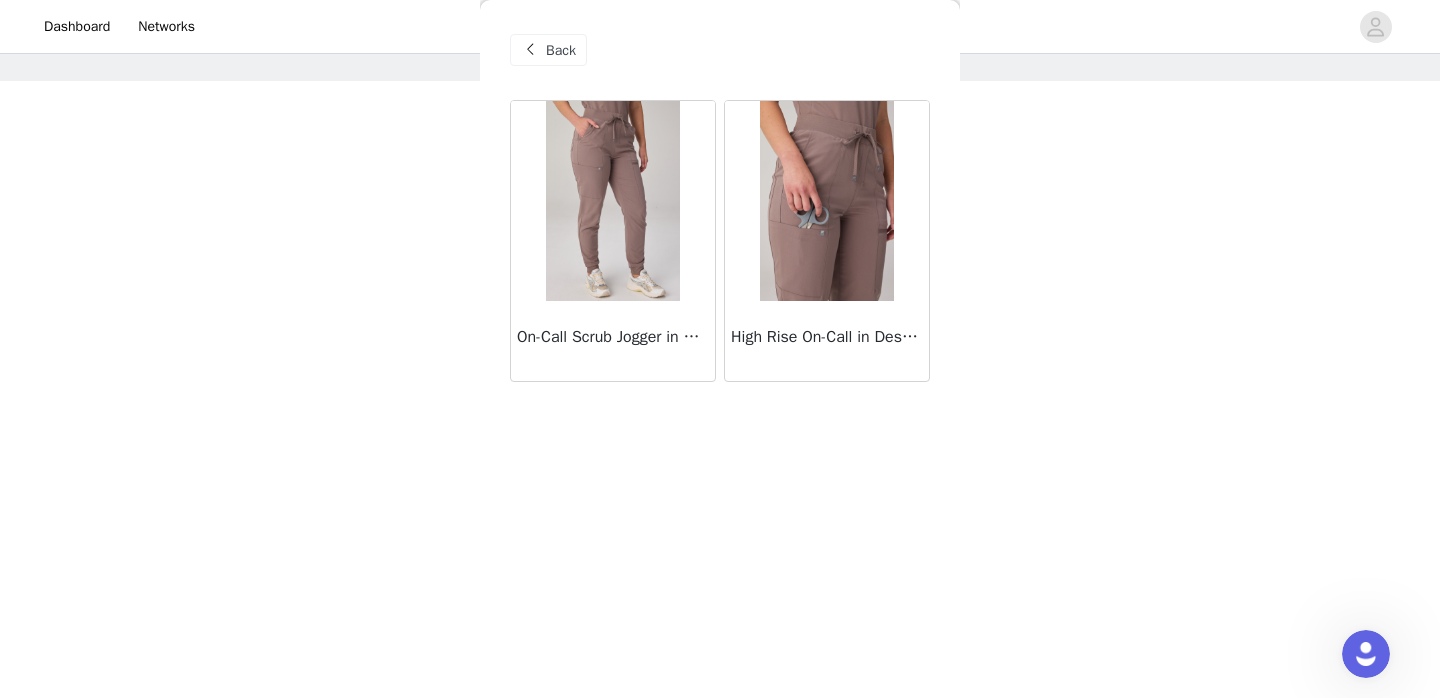 click at bounding box center (826, 201) 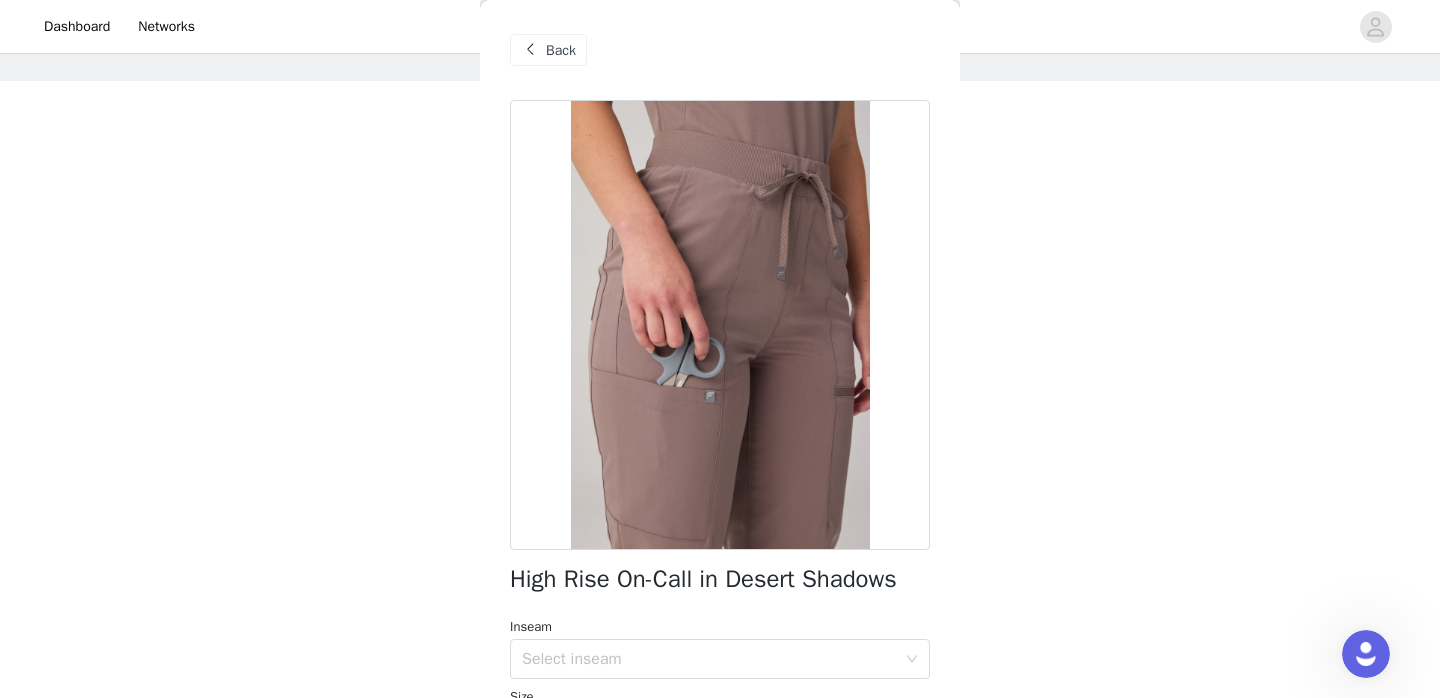 scroll, scrollTop: 167, scrollLeft: 0, axis: vertical 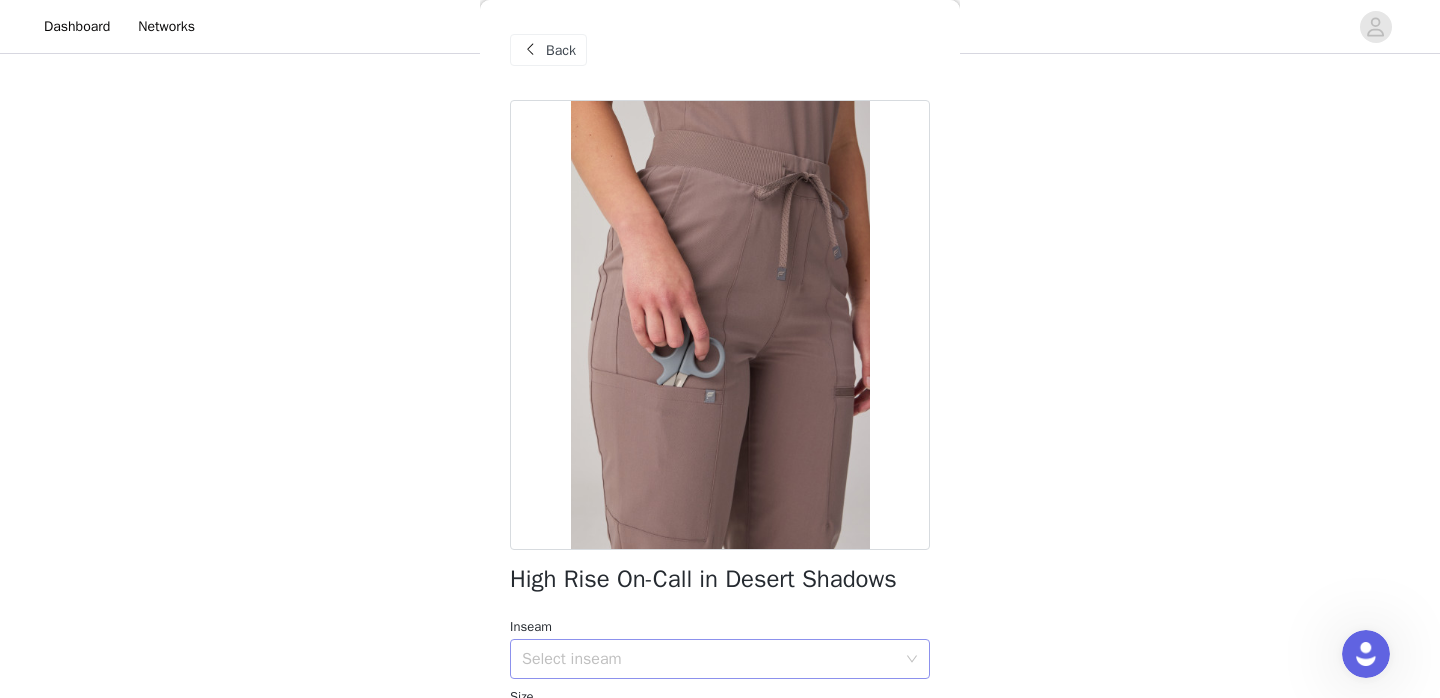 click on "Select inseam" at bounding box center (709, 659) 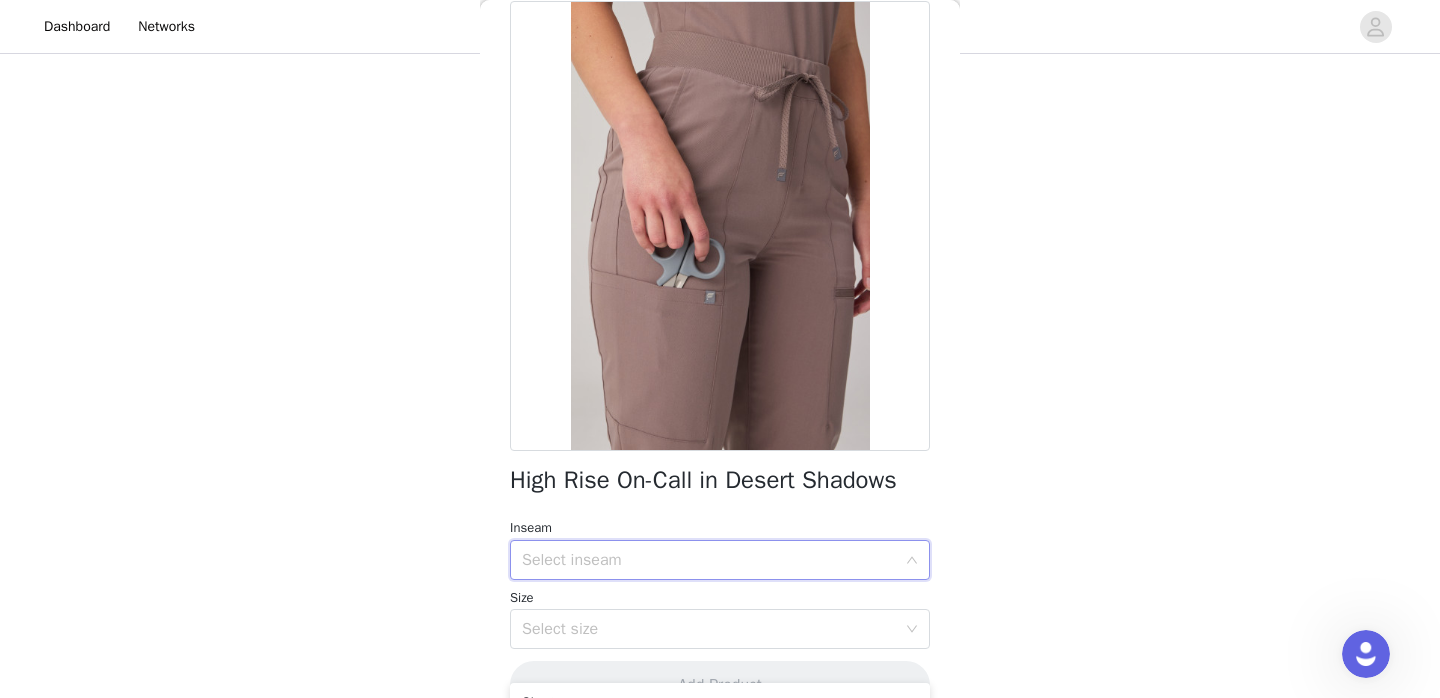 scroll, scrollTop: 134, scrollLeft: 0, axis: vertical 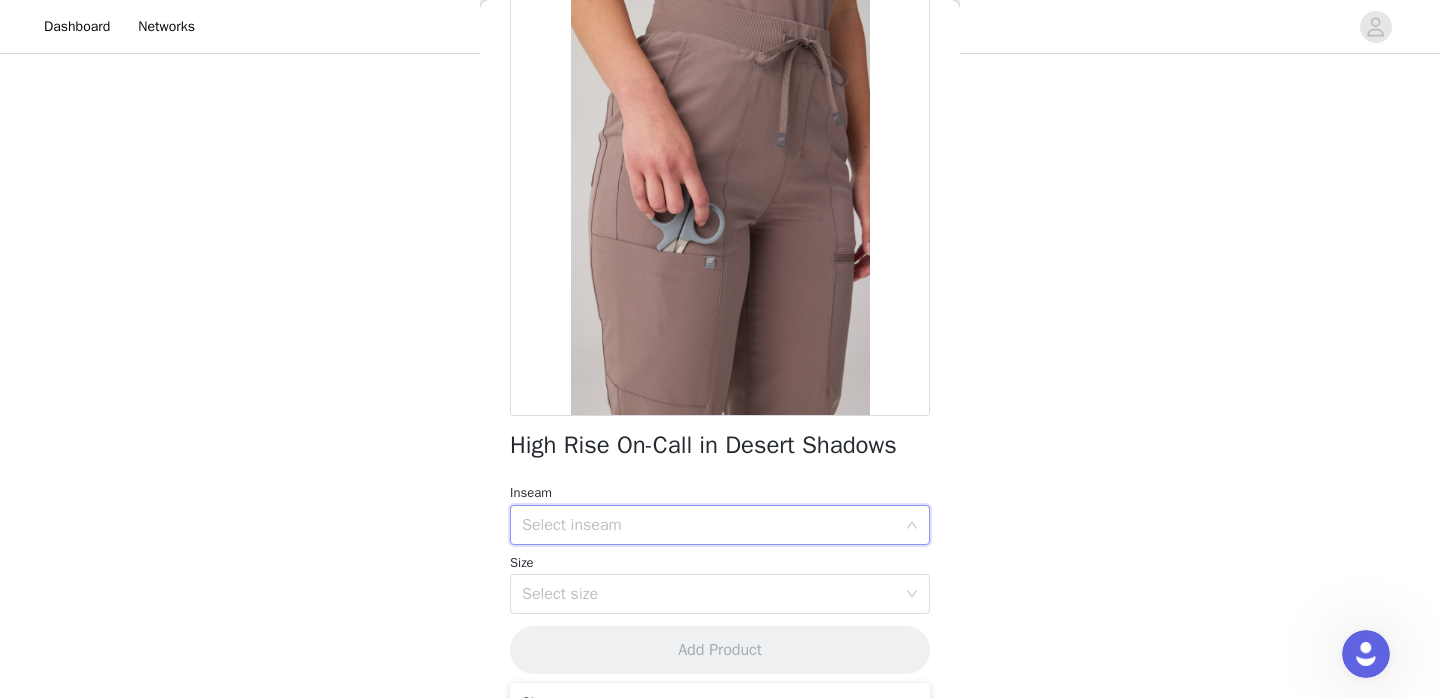 click on "Select inseam" at bounding box center [713, 525] 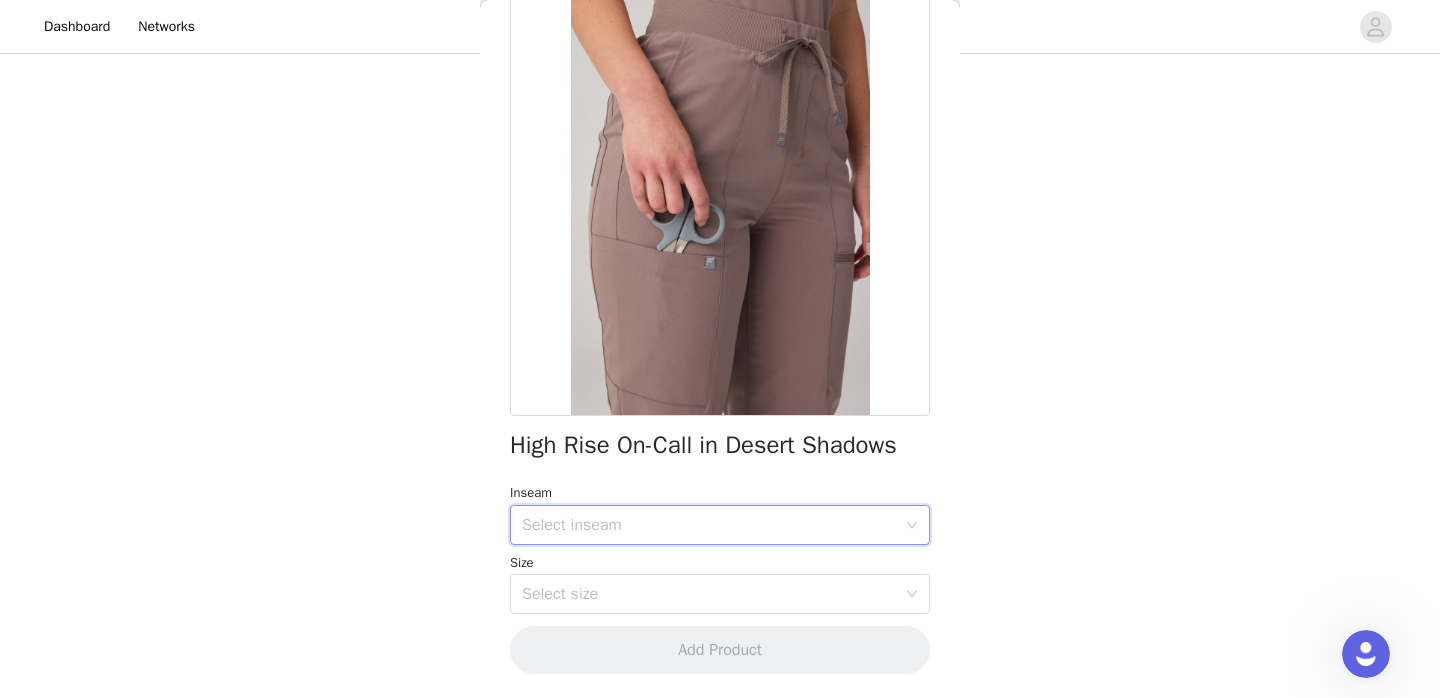 click on "Select inseam" at bounding box center (713, 525) 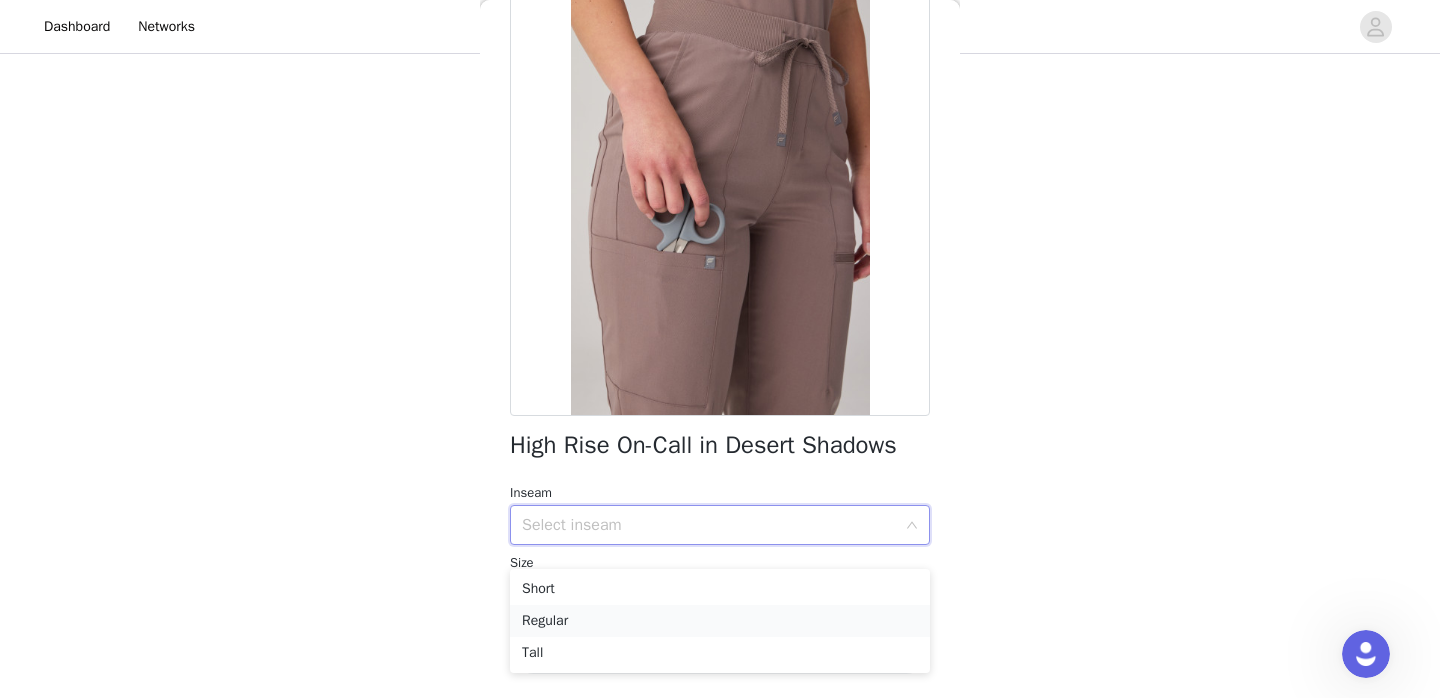 click on "Regular" at bounding box center [720, 621] 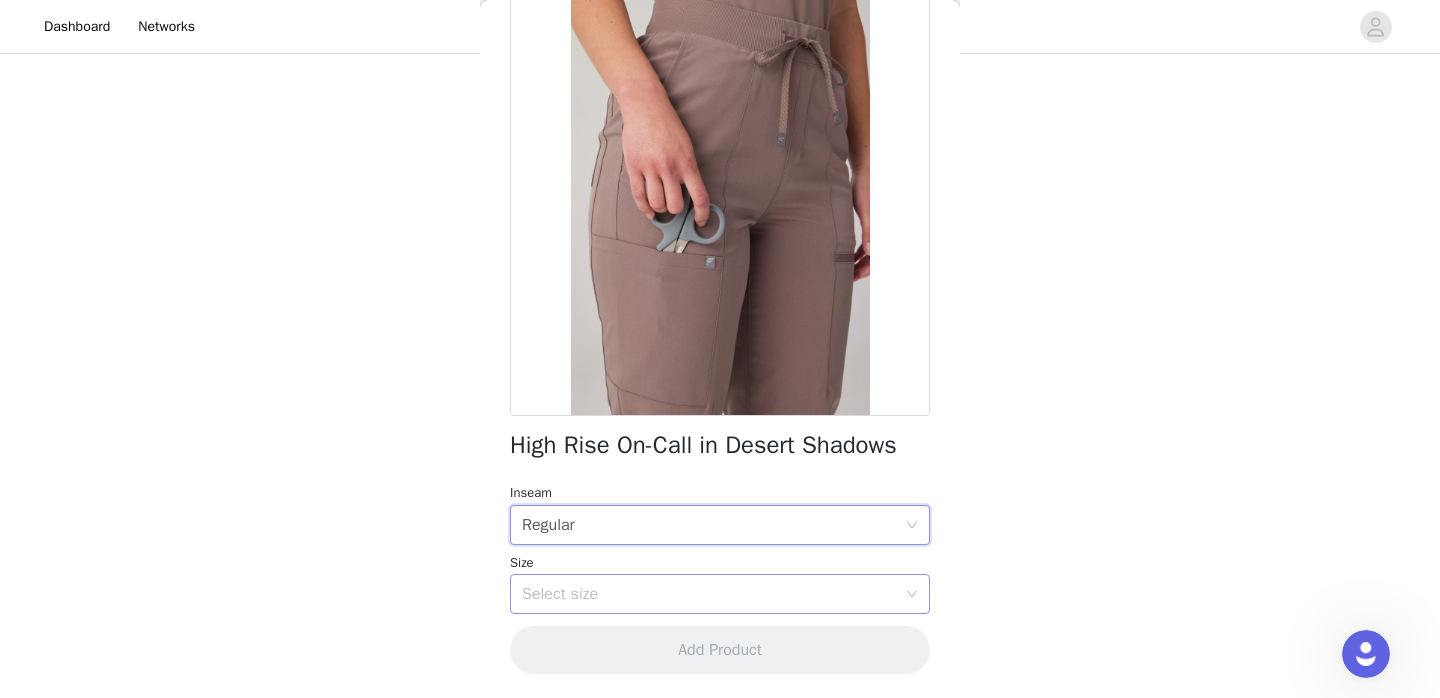 click on "Select size" at bounding box center (709, 594) 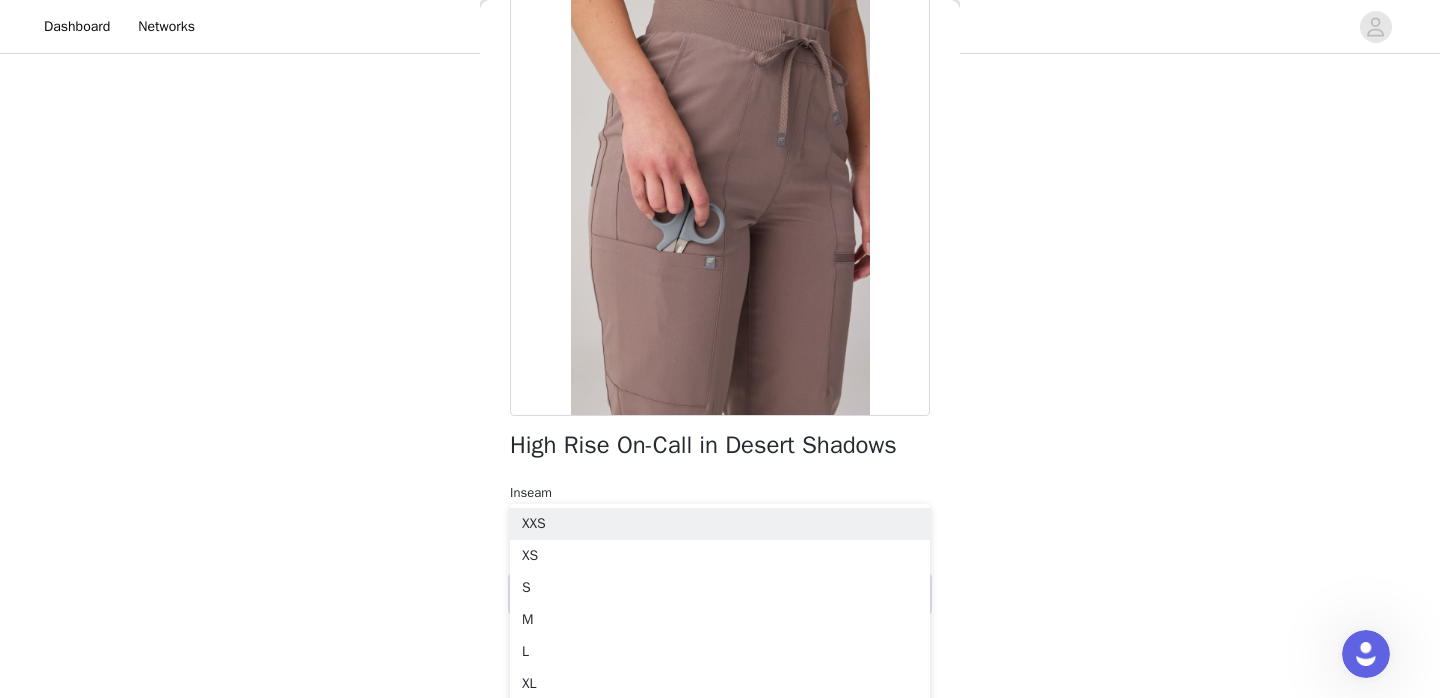 scroll, scrollTop: 287, scrollLeft: 0, axis: vertical 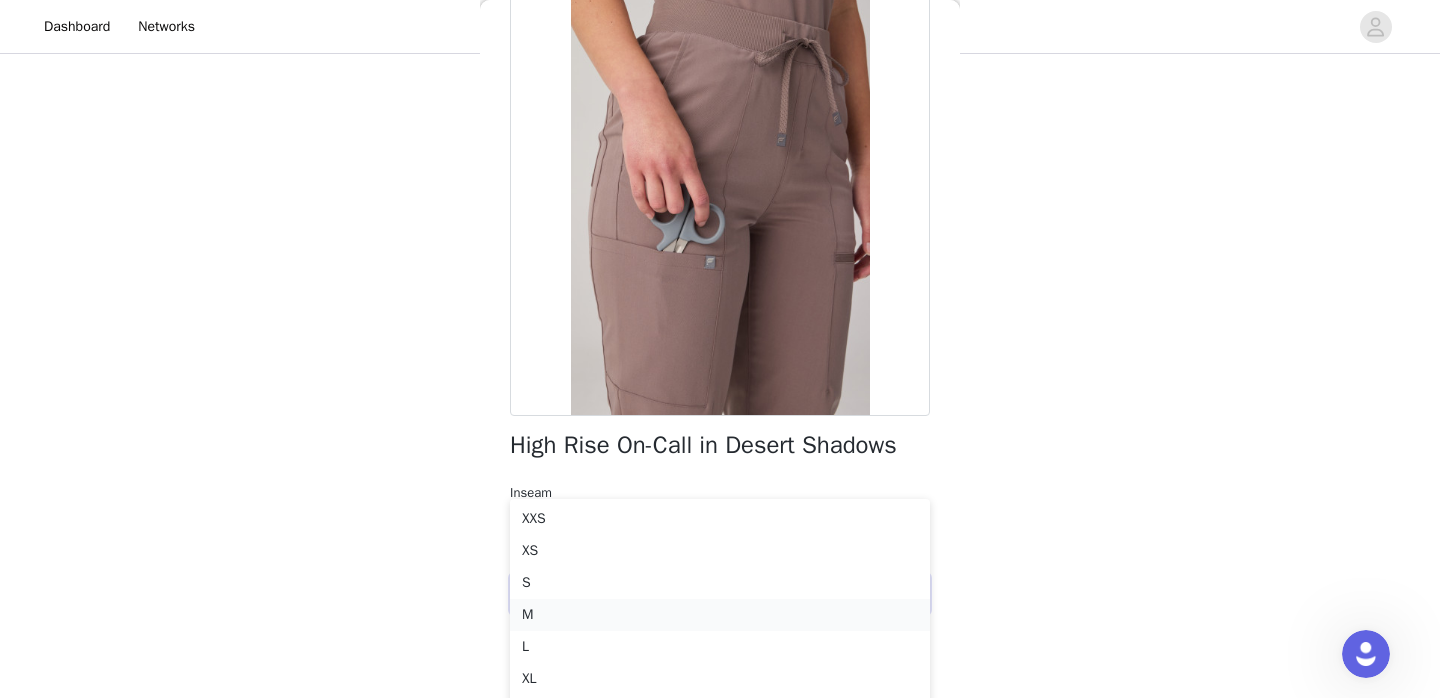 click on "M" at bounding box center [720, 615] 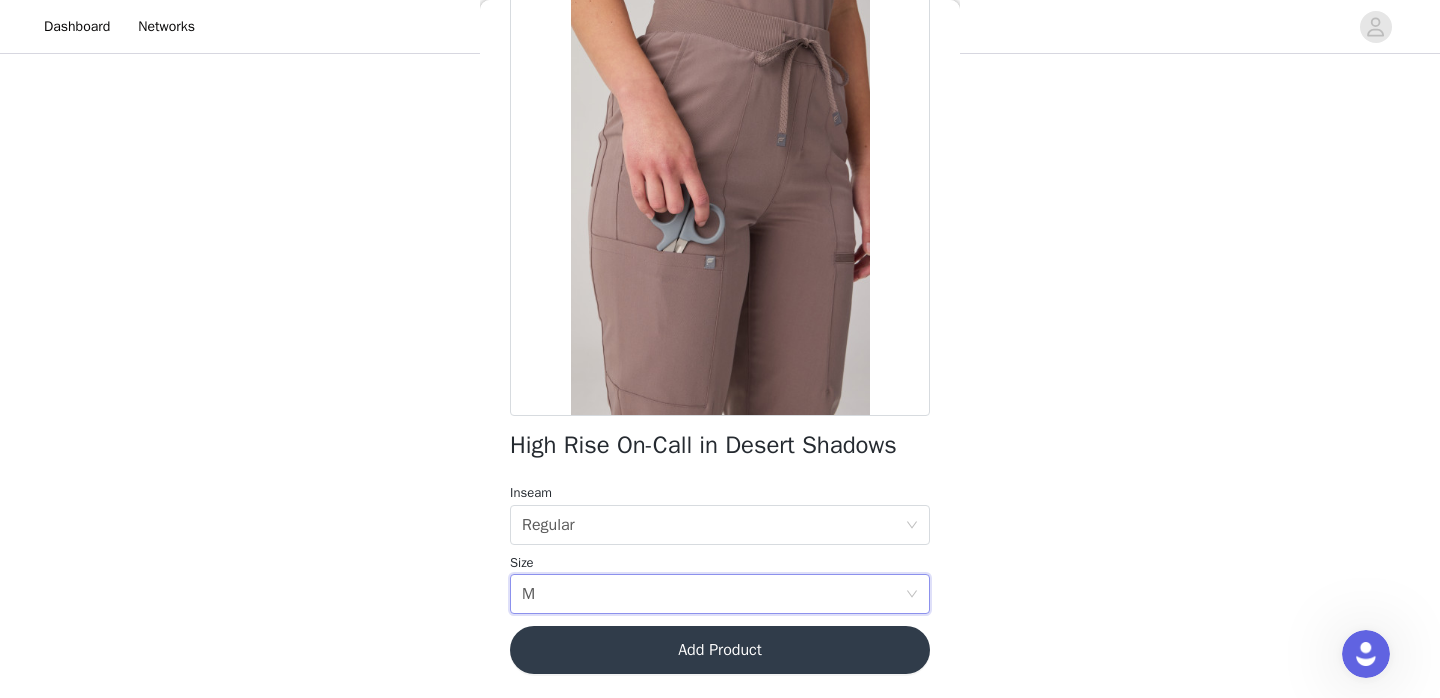 scroll, scrollTop: 167, scrollLeft: 0, axis: vertical 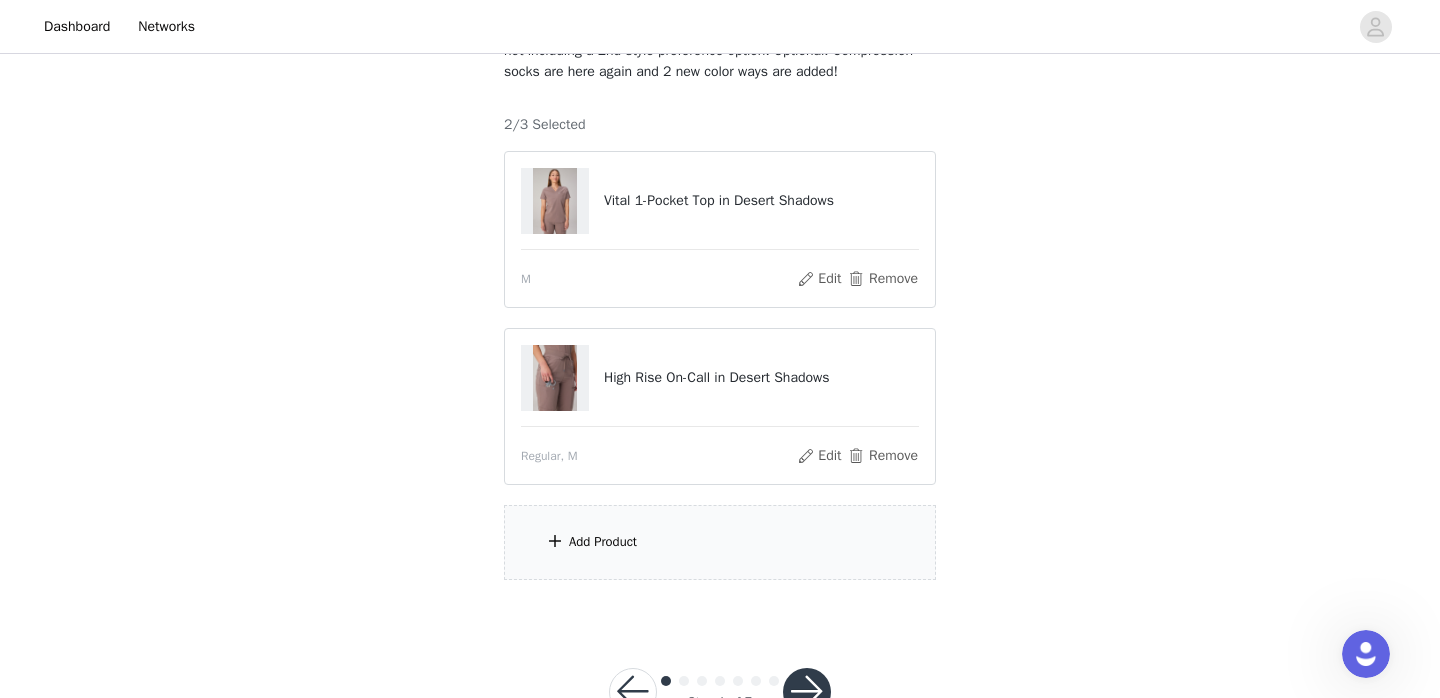 click on "Add Product" at bounding box center (720, 542) 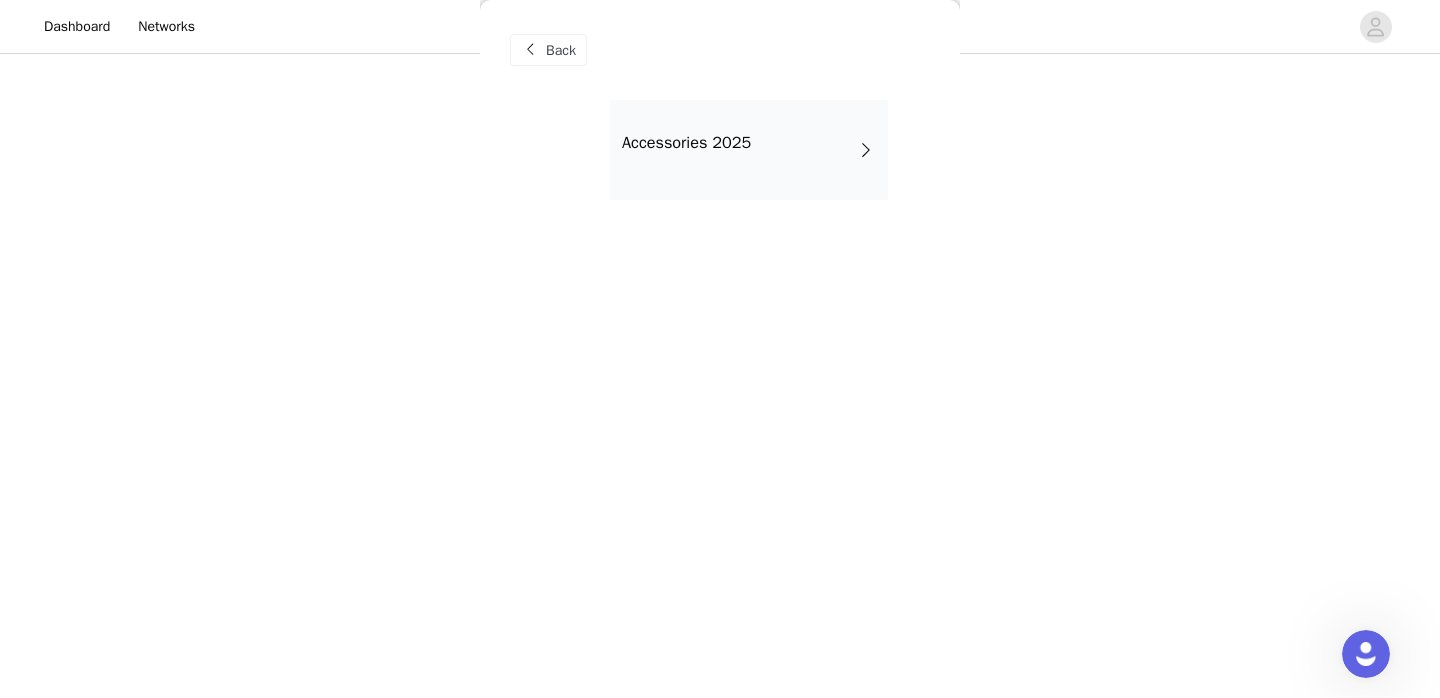 click on "Accessories 2025" at bounding box center [749, 150] 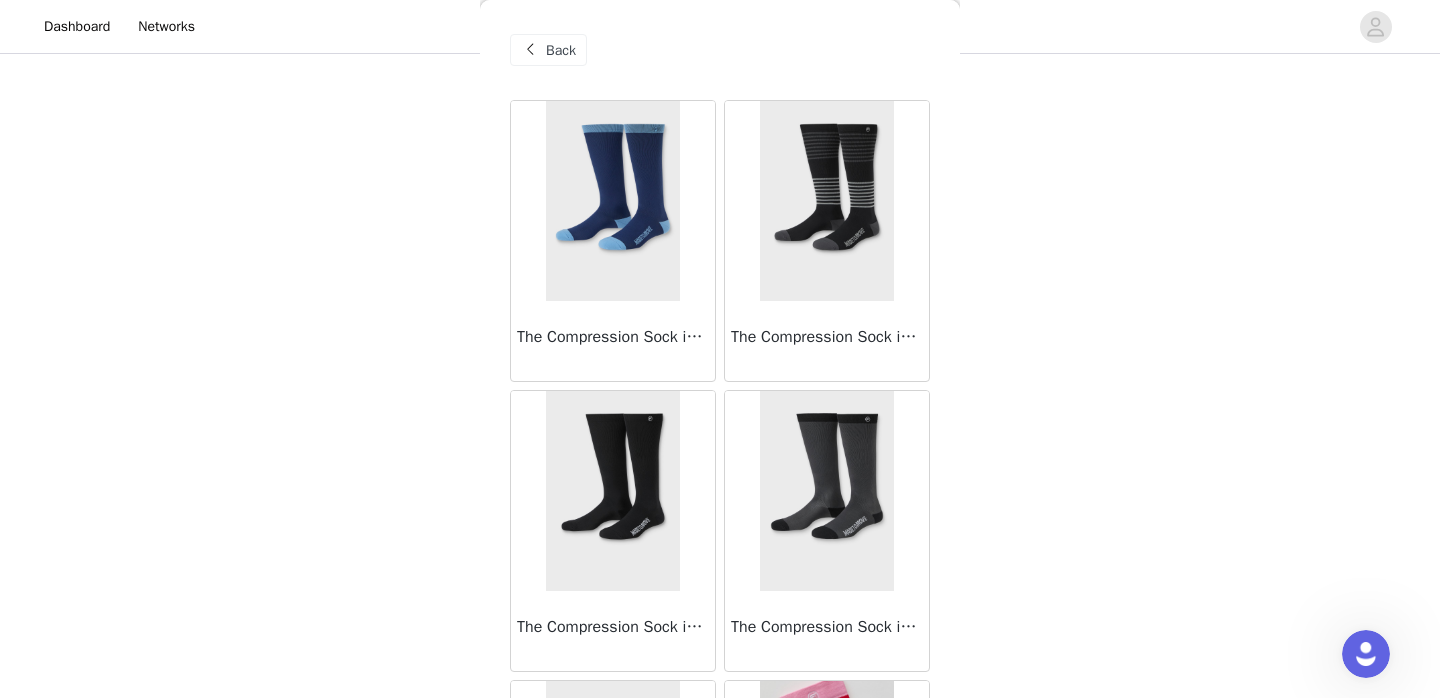 scroll, scrollTop: 253, scrollLeft: 0, axis: vertical 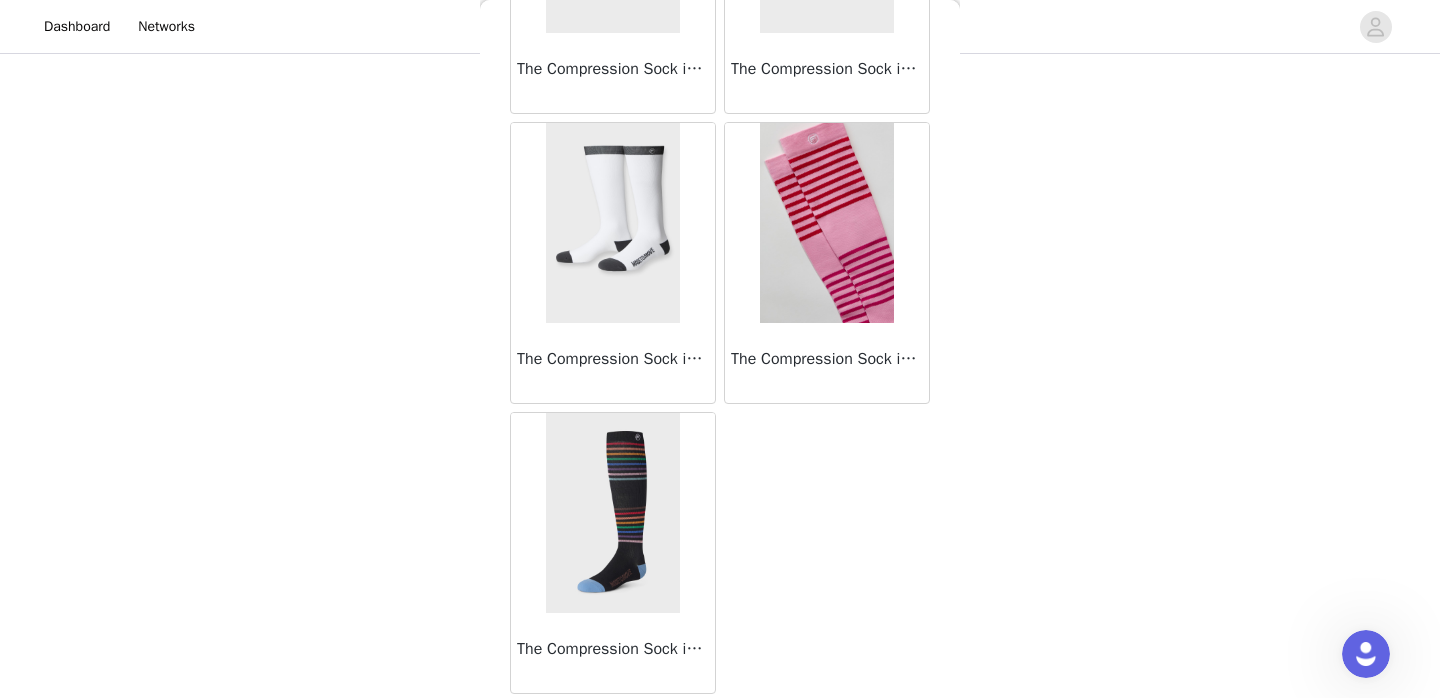 click at bounding box center [612, 513] 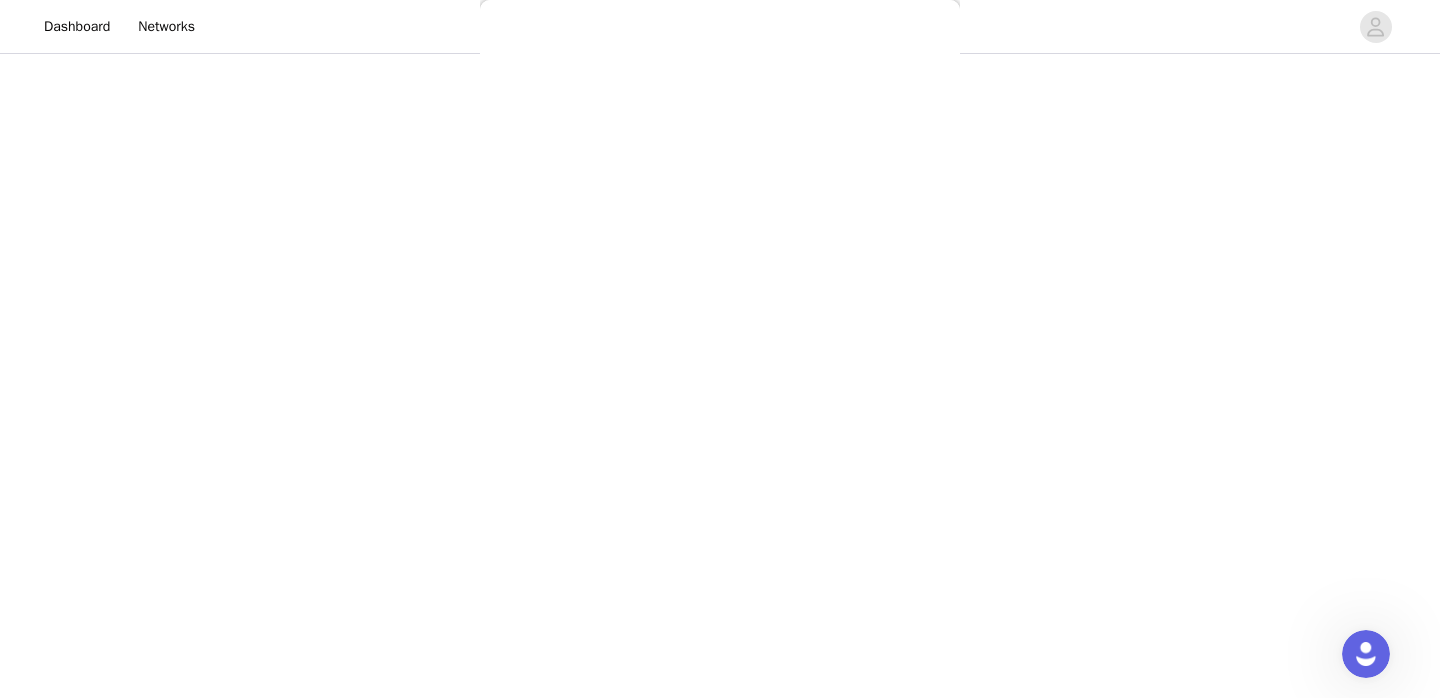 click on "Back       The Compression Sock in Navy/Elemental Blue       The Compression Sock in Black/Onyx/Pebble       The Compression Sock in Black/Classic White       The Compression Sock in Onyx/Black/Classic White       The Compression Sock in Classic White/Onyx       The Compression Sock in Pink Marshmallow/Hibiscis/Goji Red/Classic White       The Compression Sock in Black/Pride/Elemental/Cacao" at bounding box center (720, 349) 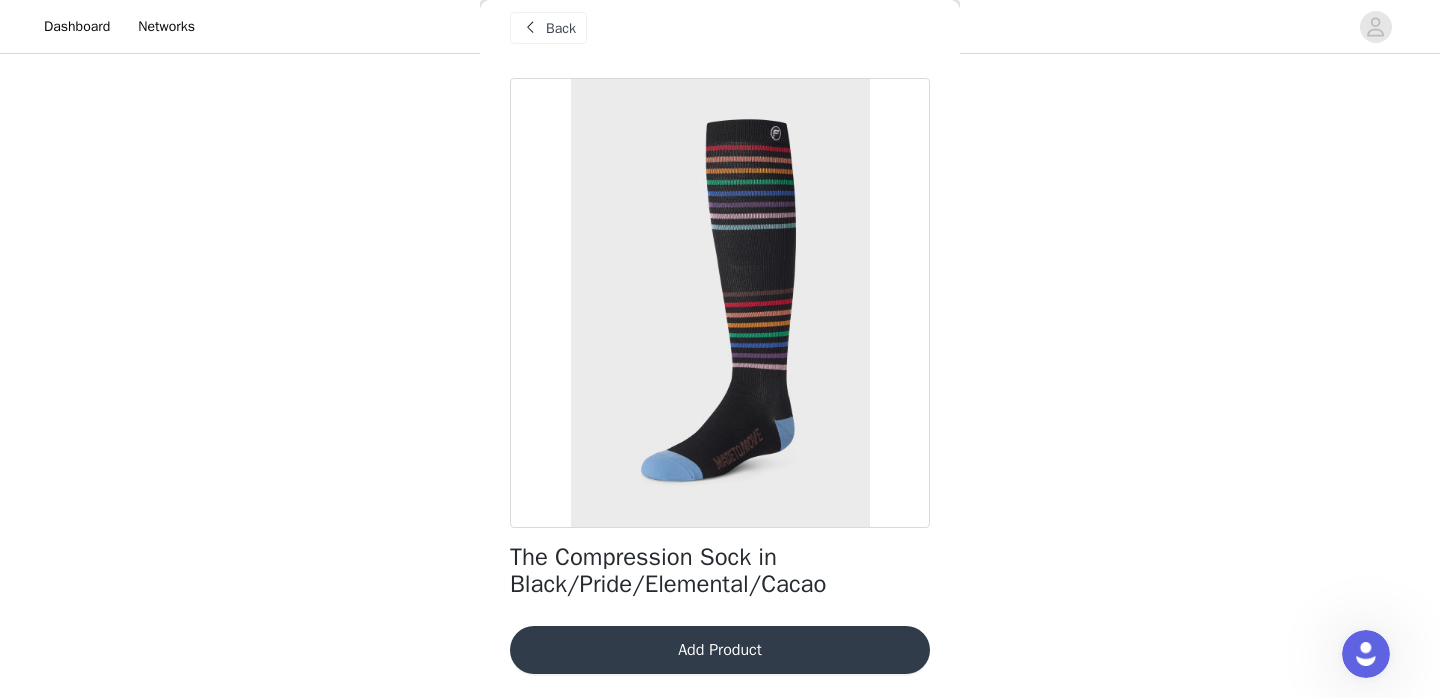 click on "Add Product" at bounding box center (720, 650) 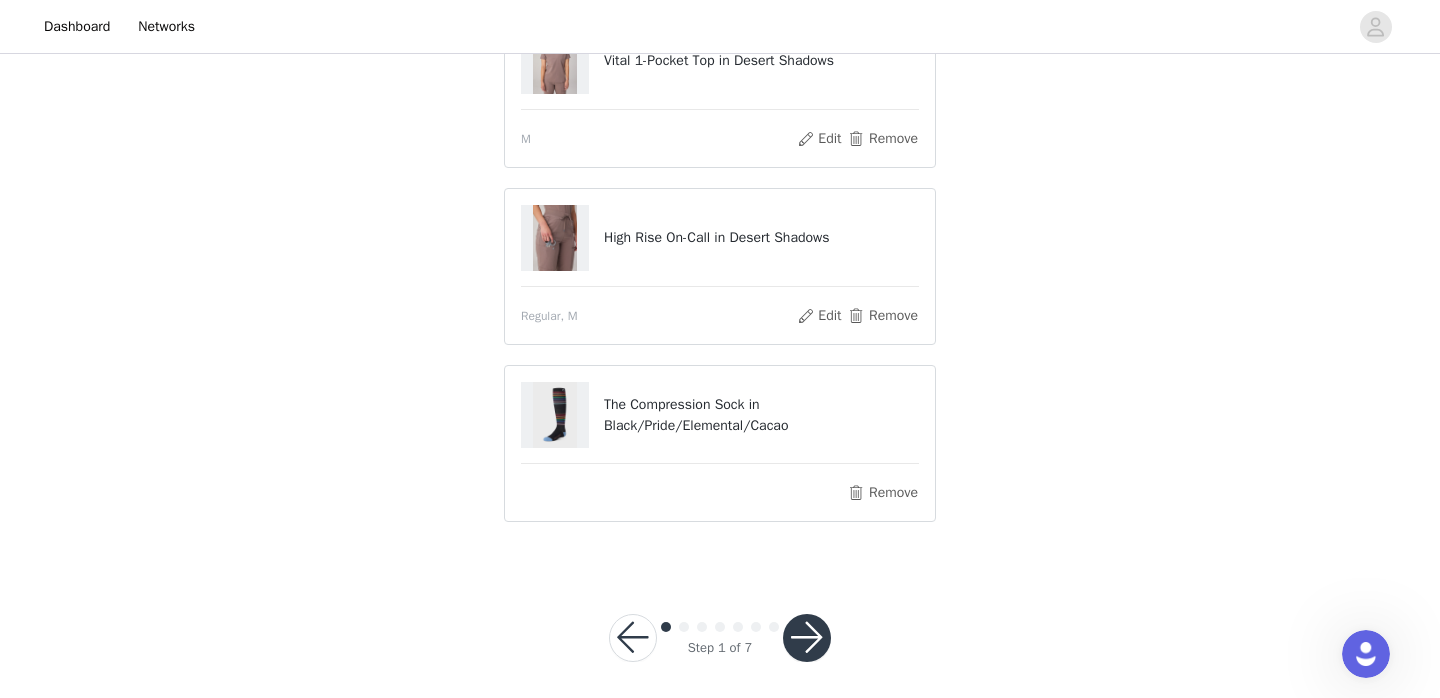 scroll, scrollTop: 285, scrollLeft: 0, axis: vertical 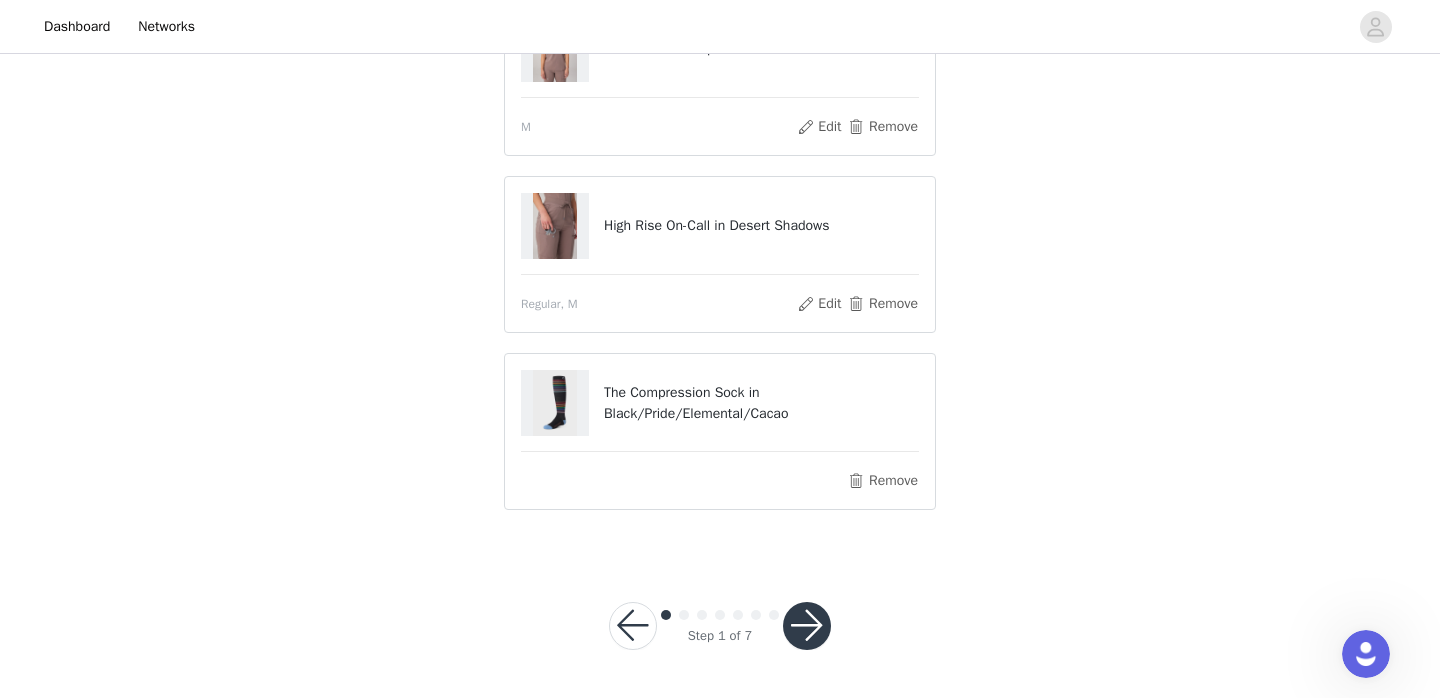 click at bounding box center [807, 626] 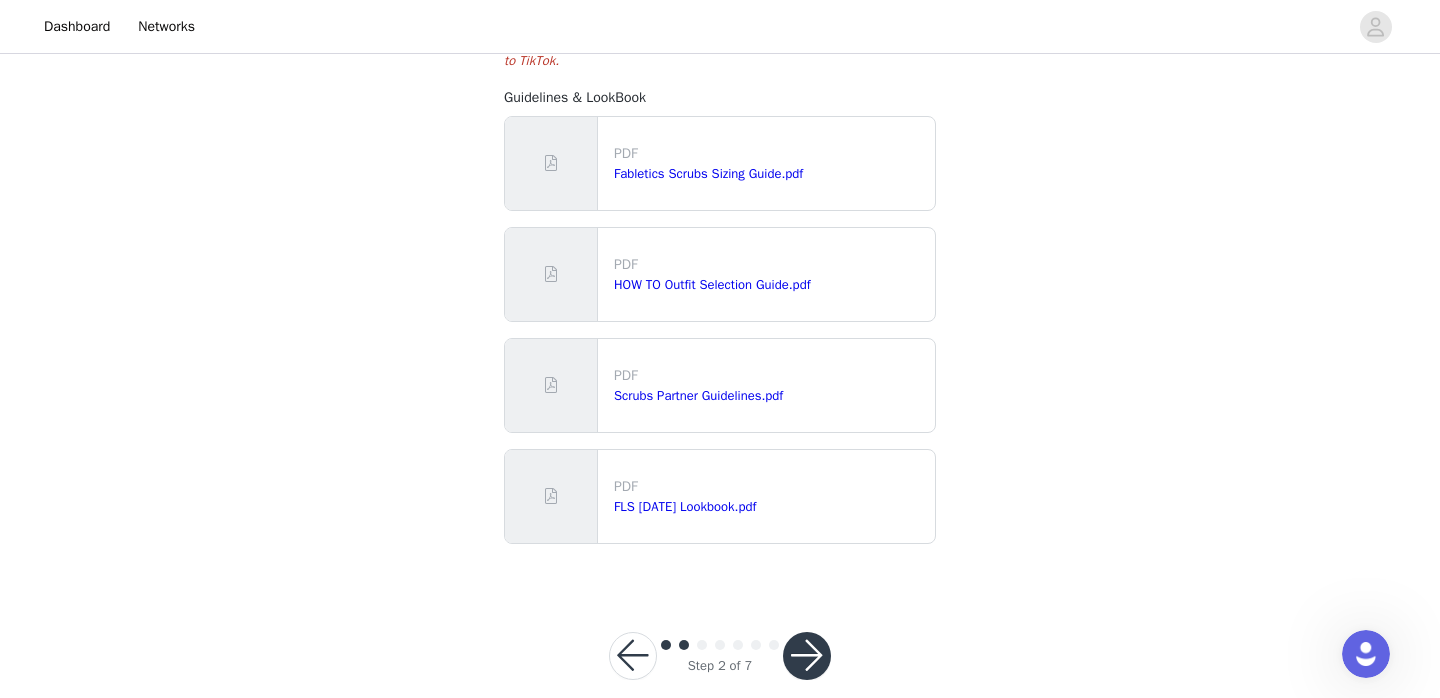 scroll, scrollTop: 518, scrollLeft: 0, axis: vertical 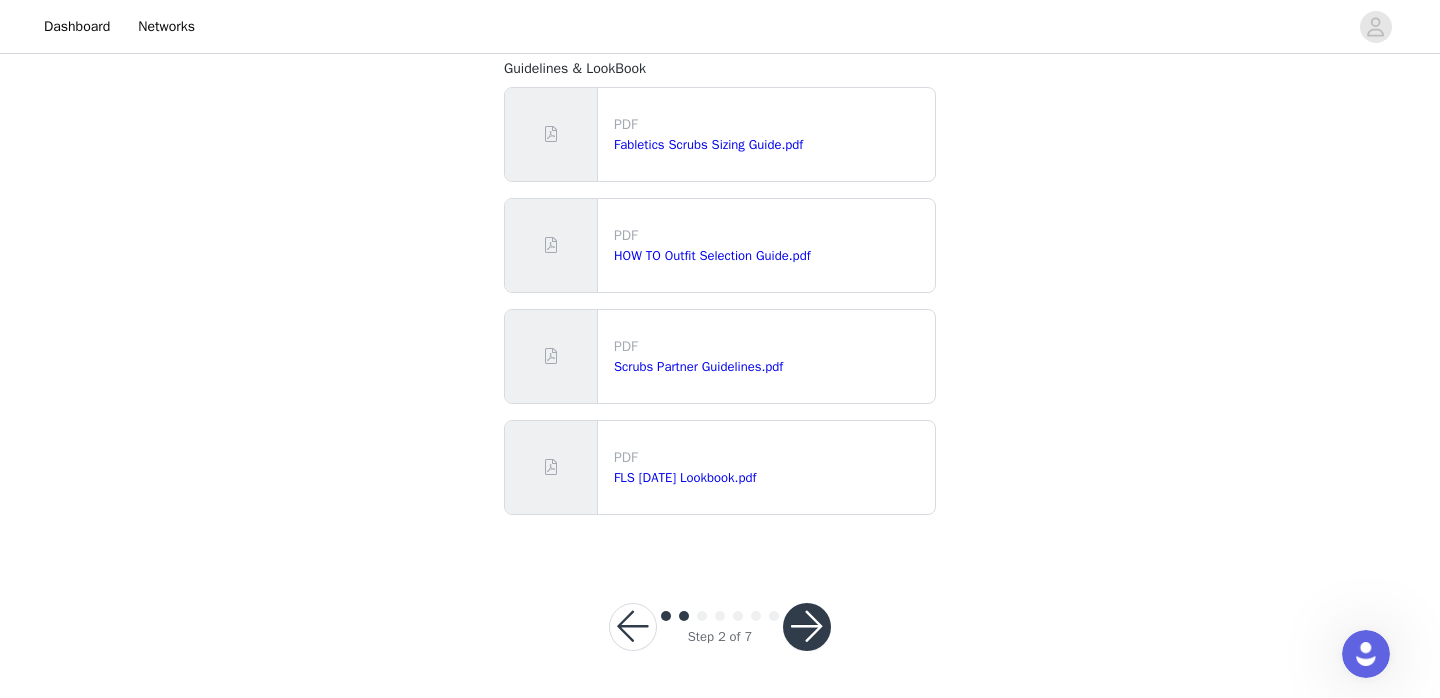 click at bounding box center [807, 627] 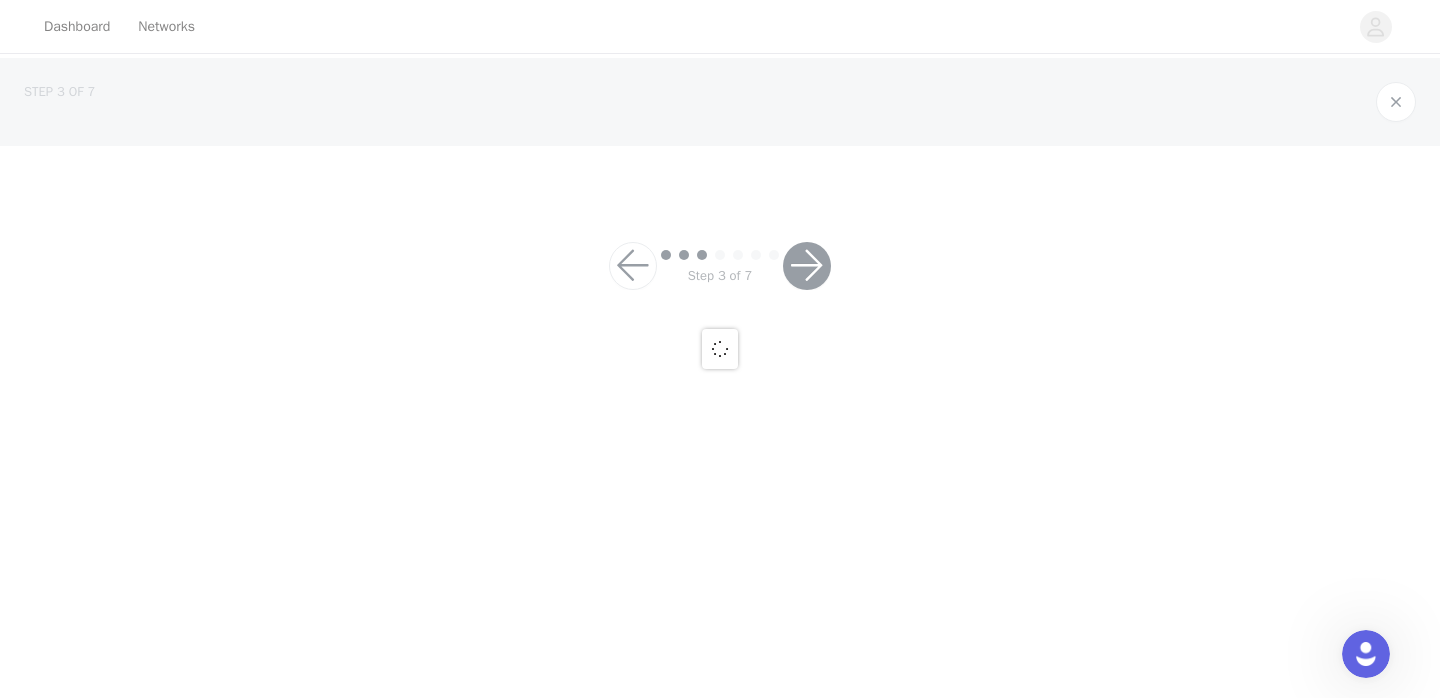 scroll, scrollTop: 0, scrollLeft: 0, axis: both 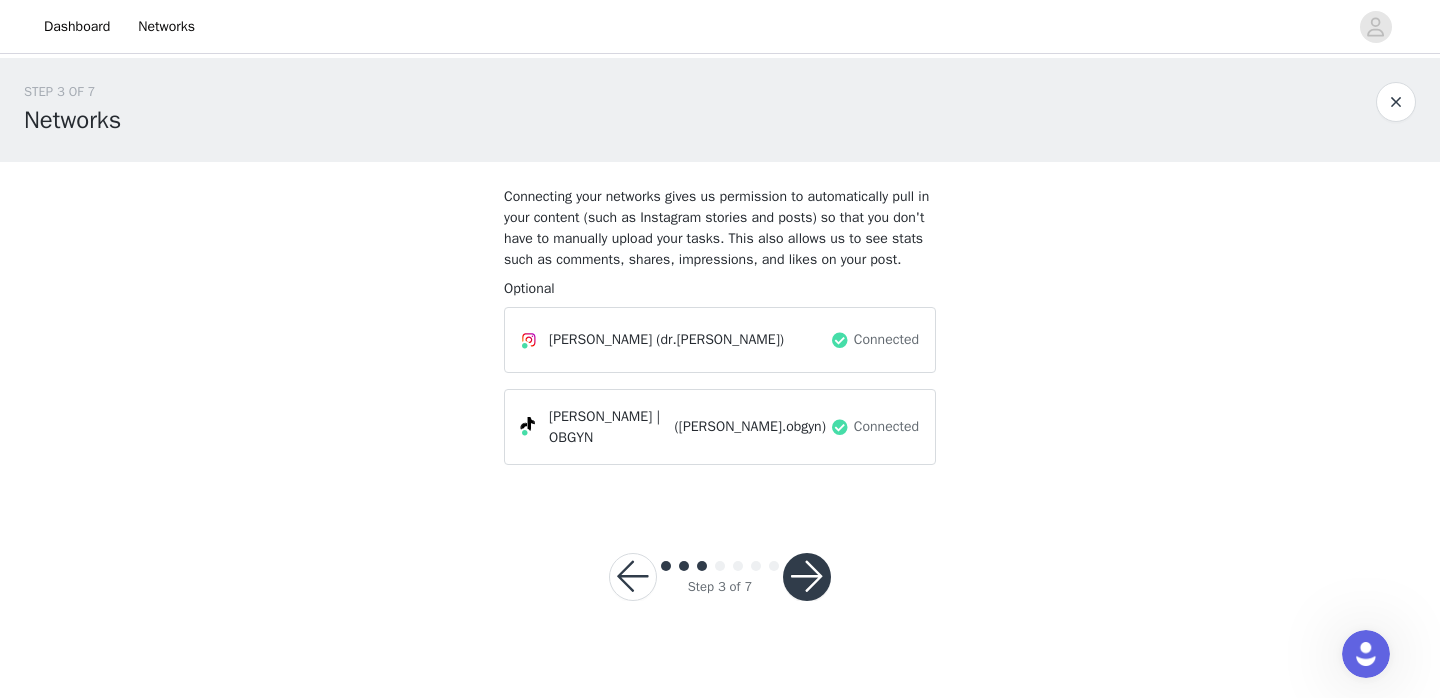 click at bounding box center (807, 577) 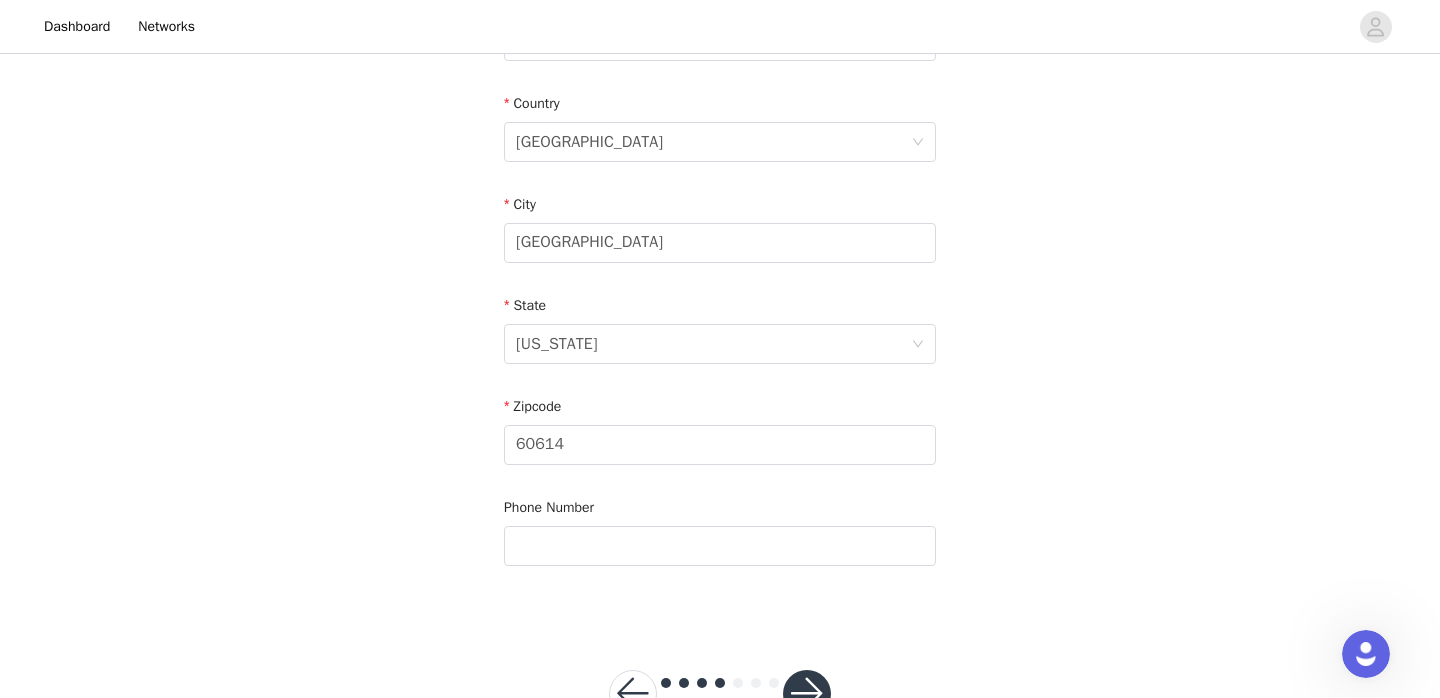 scroll, scrollTop: 707, scrollLeft: 0, axis: vertical 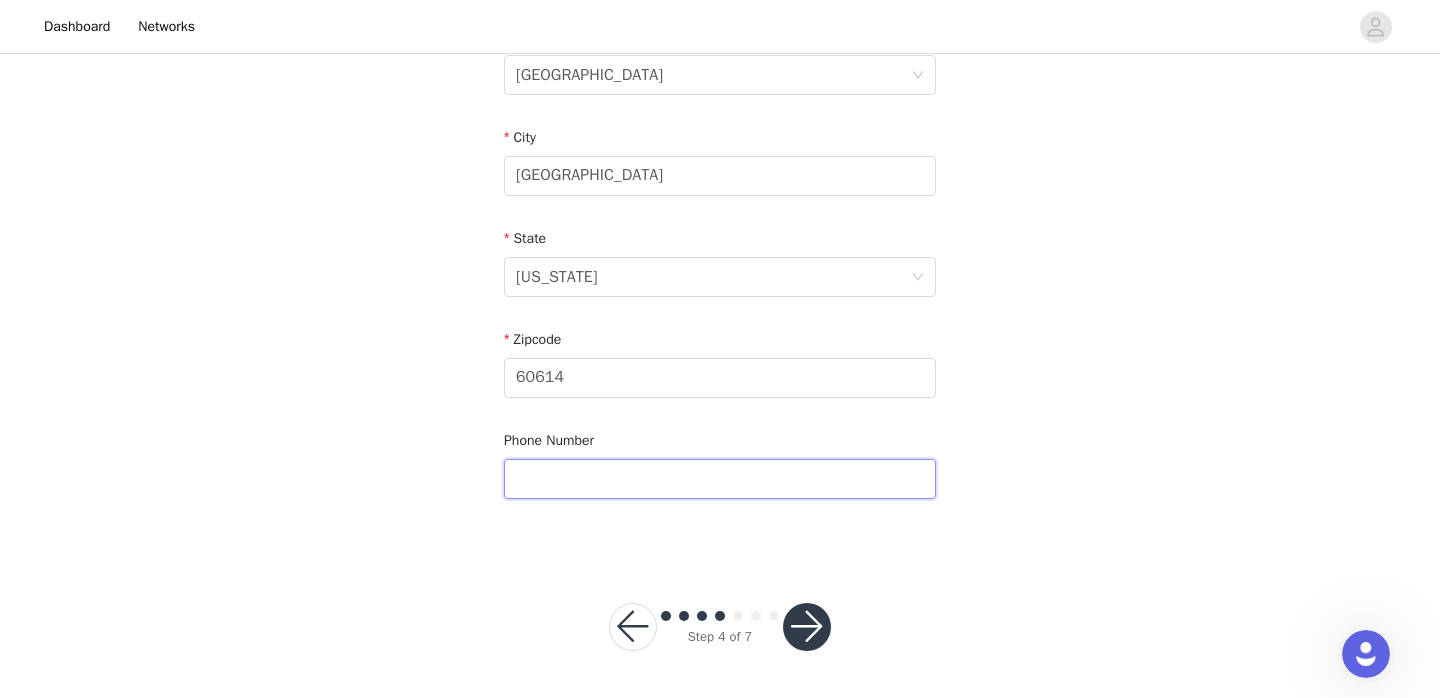 click at bounding box center (720, 479) 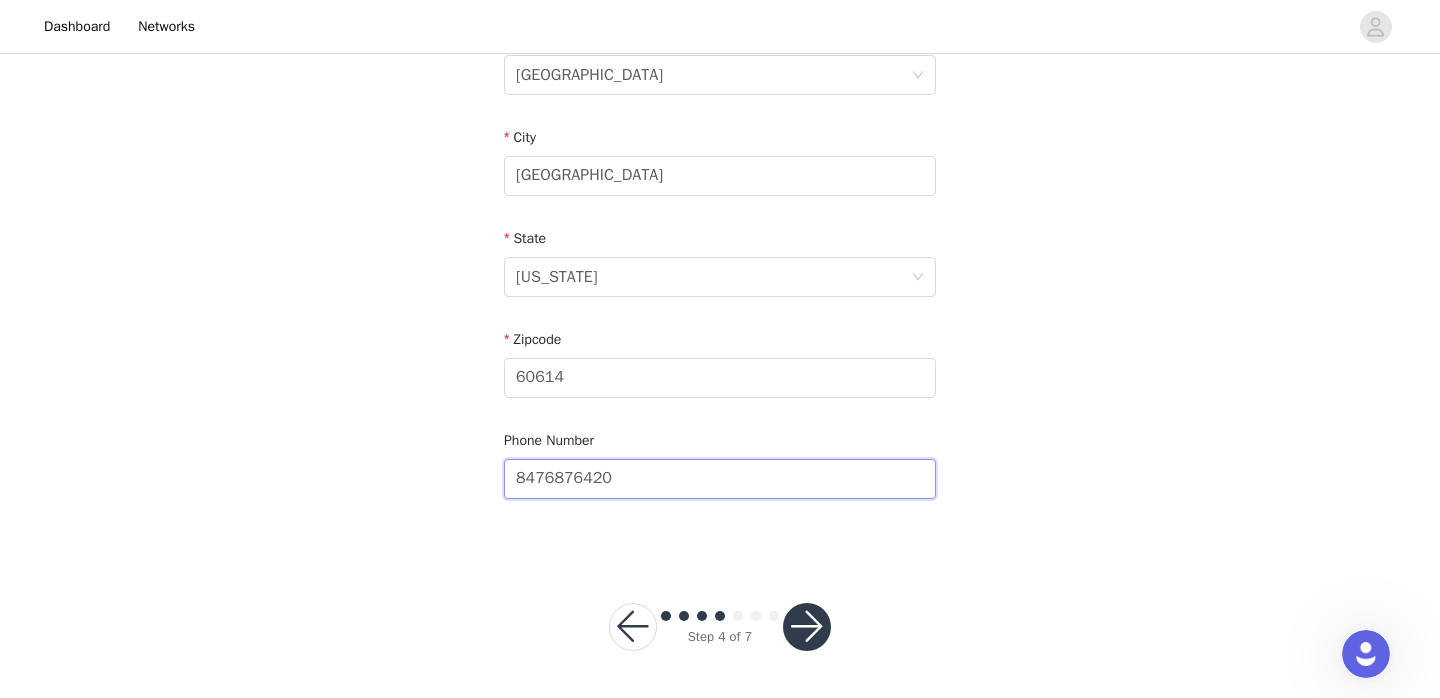 type on "8476876420" 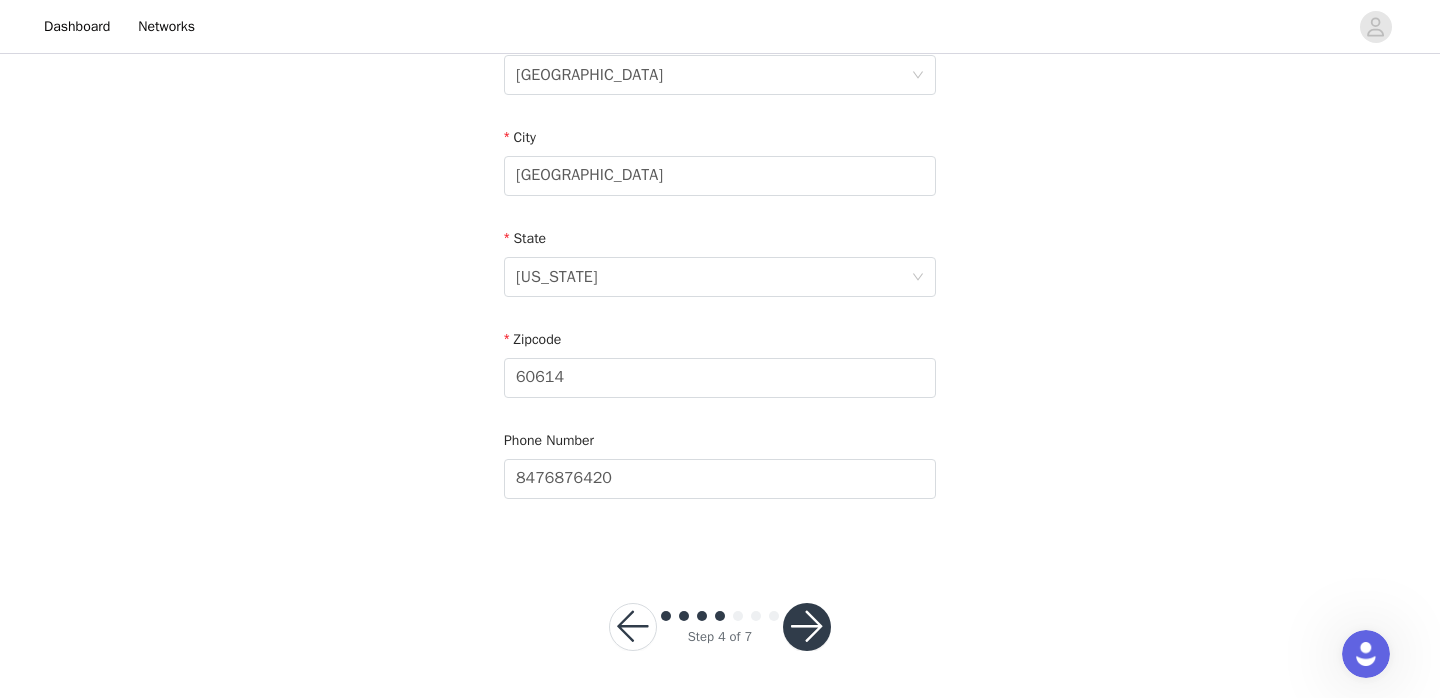click on "STEP 4 OF 7
Shipping Information
We ask that you input your address for each campaign to ensure we have the most up-to-date information in case you move       Email [EMAIL_ADDRESS][DOMAIN_NAME]   First Name [PERSON_NAME]   Last Name [PERSON_NAME]   Address [STREET_ADDRESS][PERSON_NAME][US_STATE]   Phone Number [PHONE_NUMBER]
Step 4 of 7" at bounding box center [720, 25] 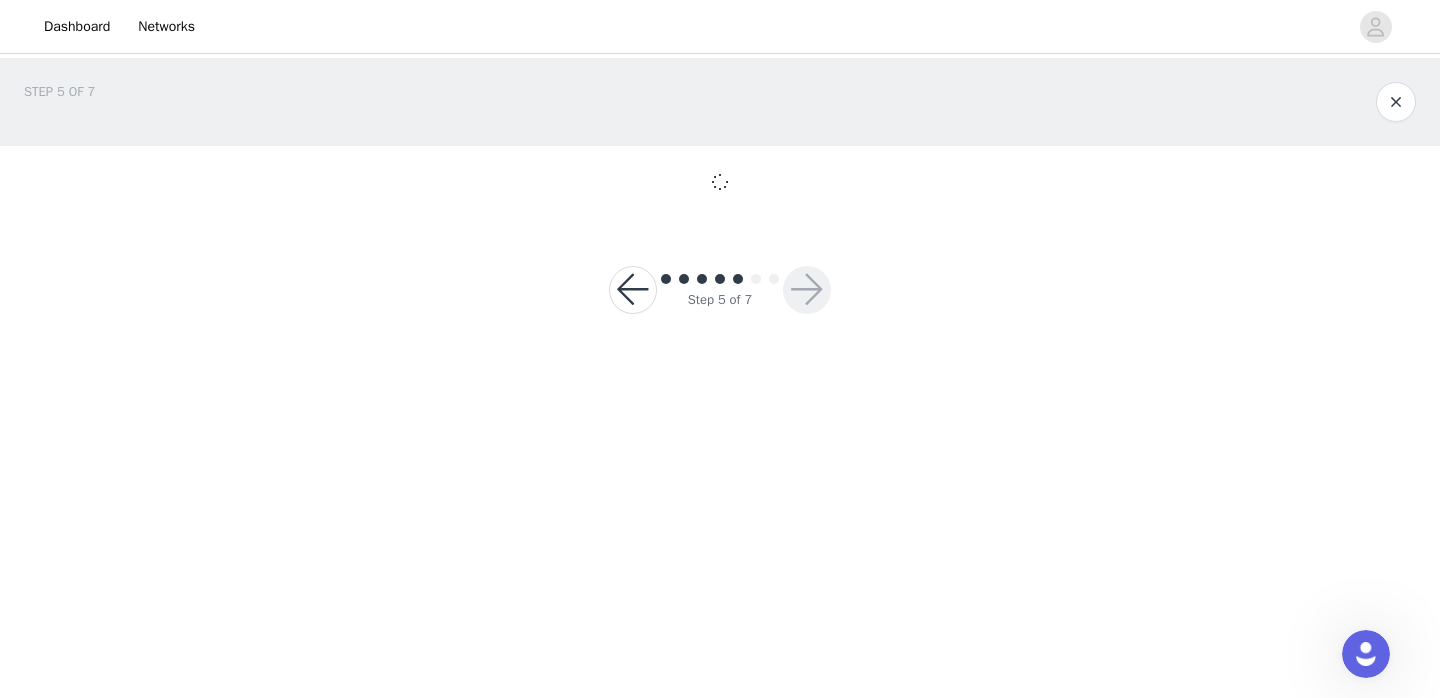 scroll, scrollTop: 0, scrollLeft: 0, axis: both 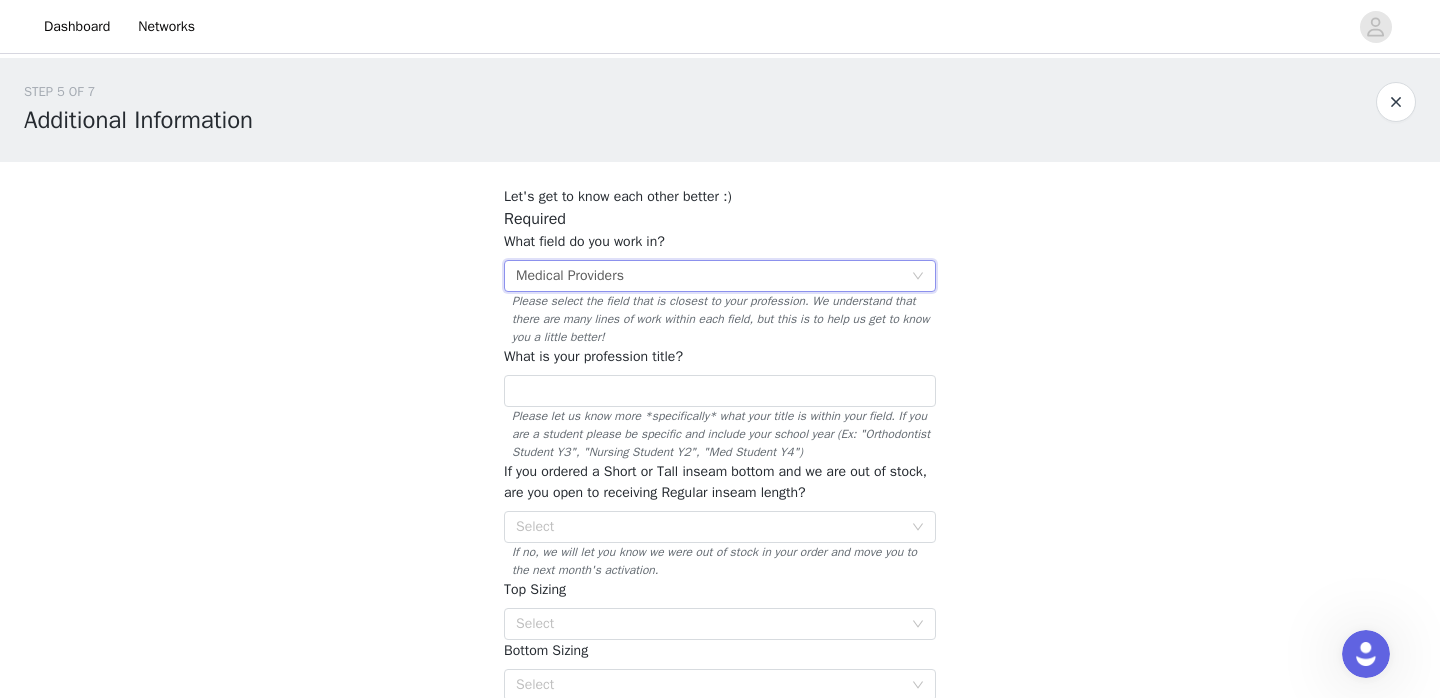 click on "Select Medical Providers" at bounding box center [713, 276] 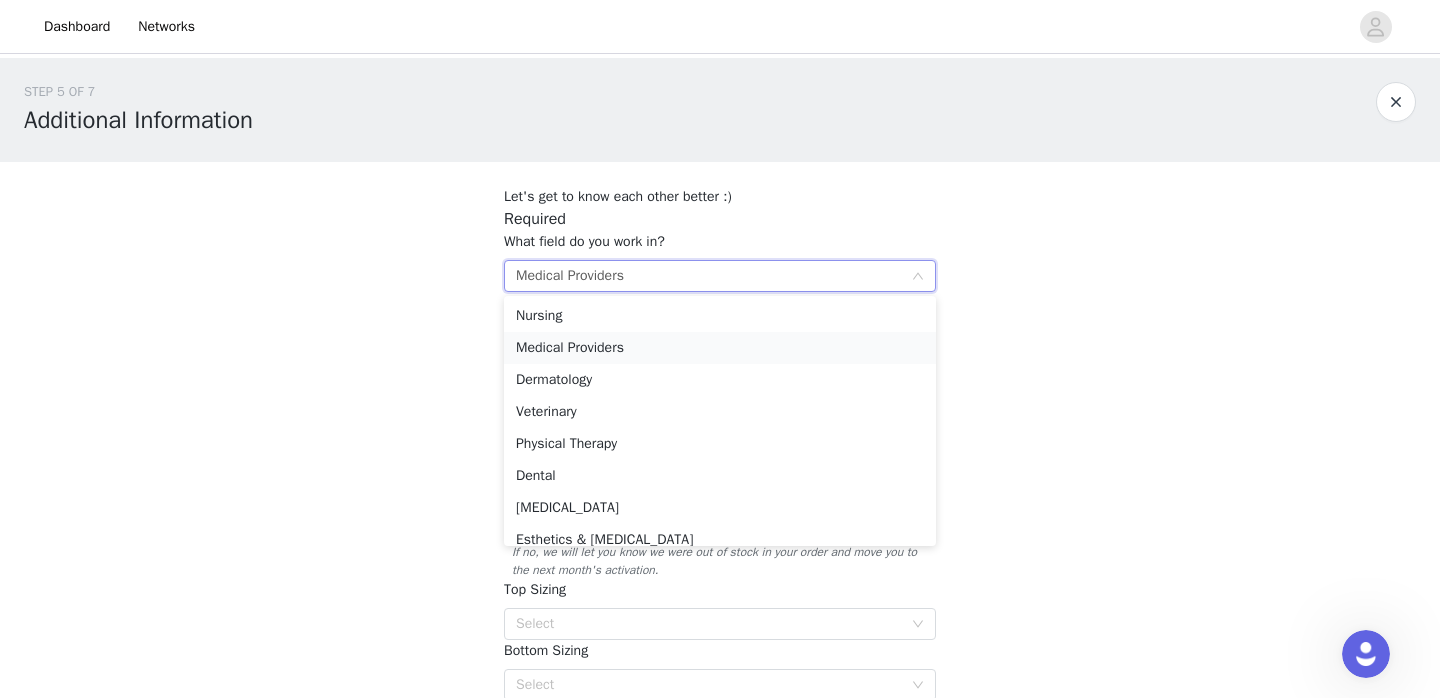 click on "Medical Providers" at bounding box center (720, 348) 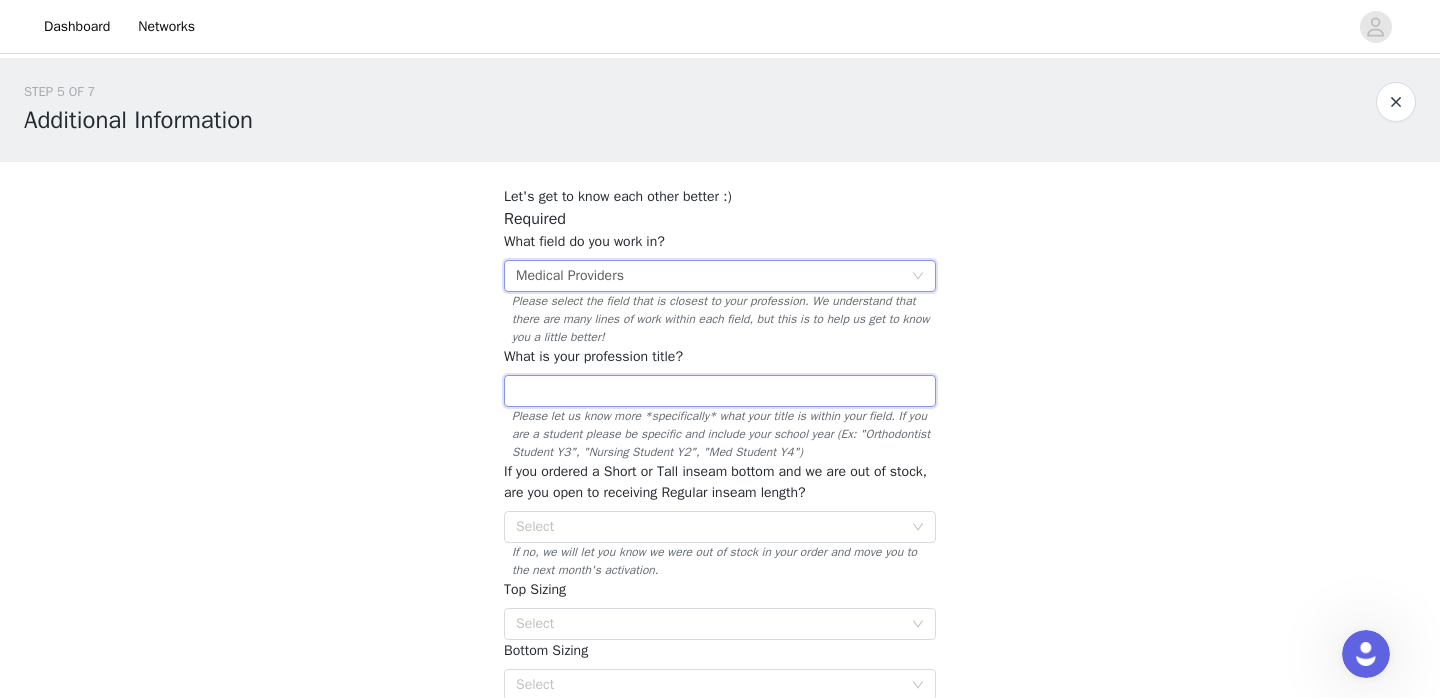 click at bounding box center [720, 391] 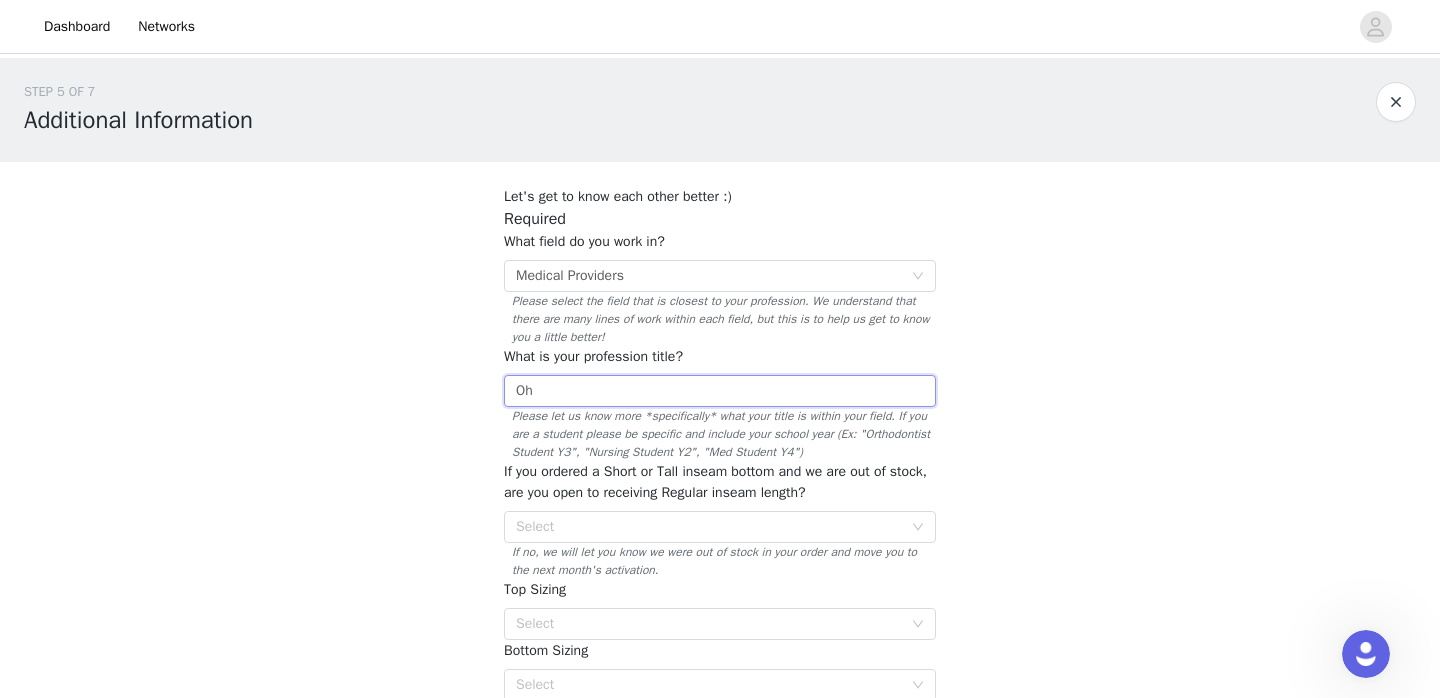 type on "O" 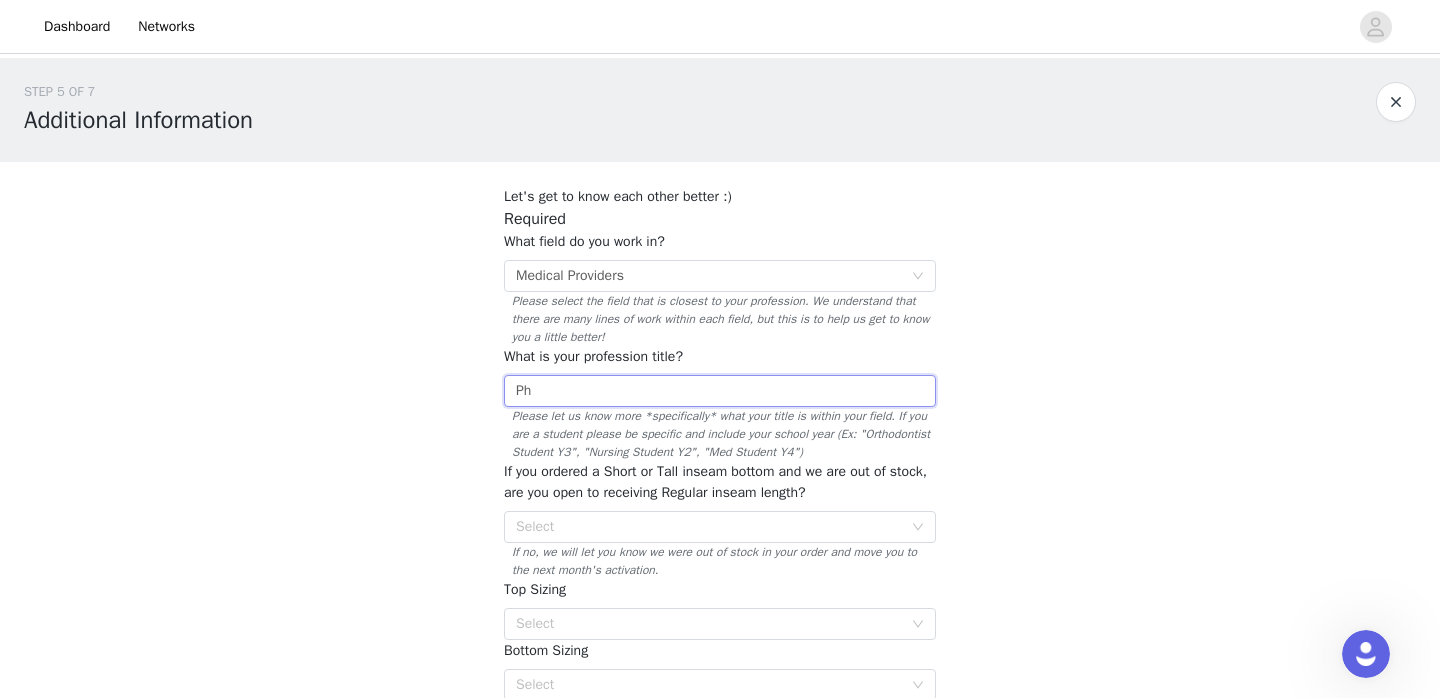 type on "P" 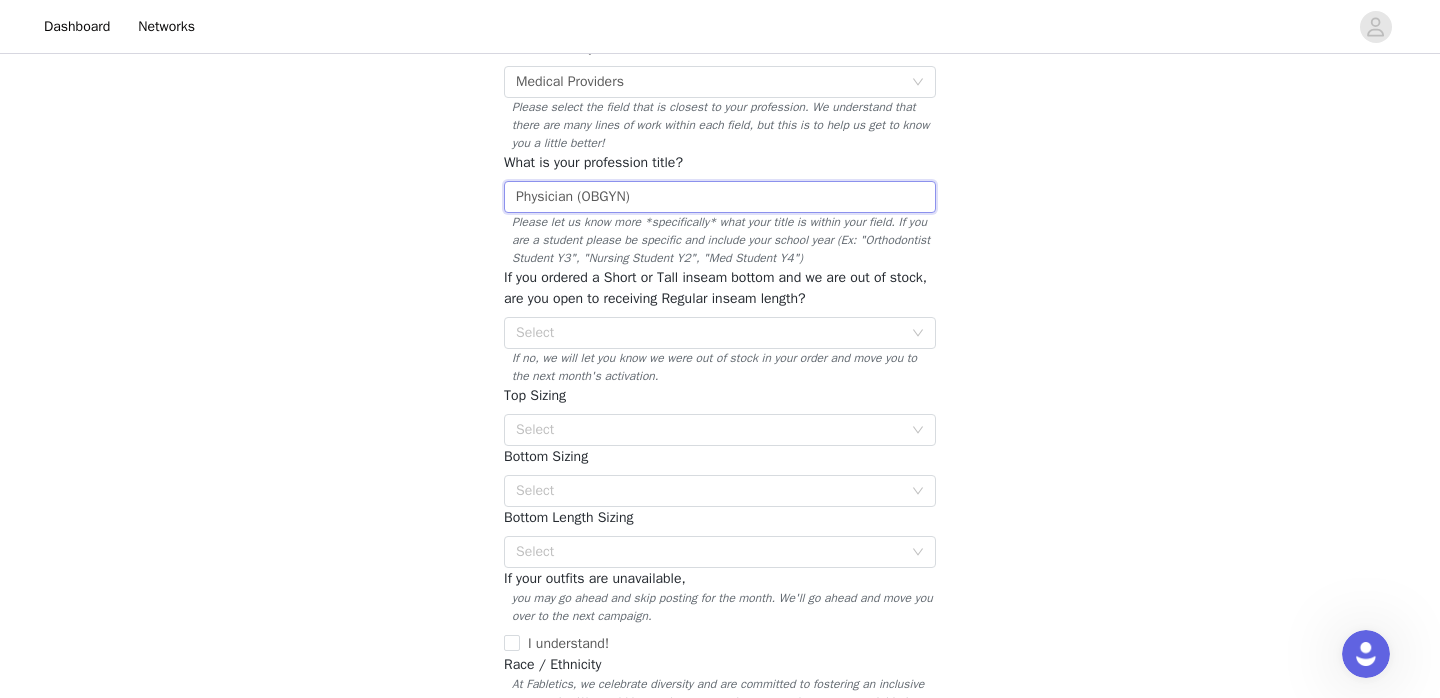 scroll, scrollTop: 223, scrollLeft: 0, axis: vertical 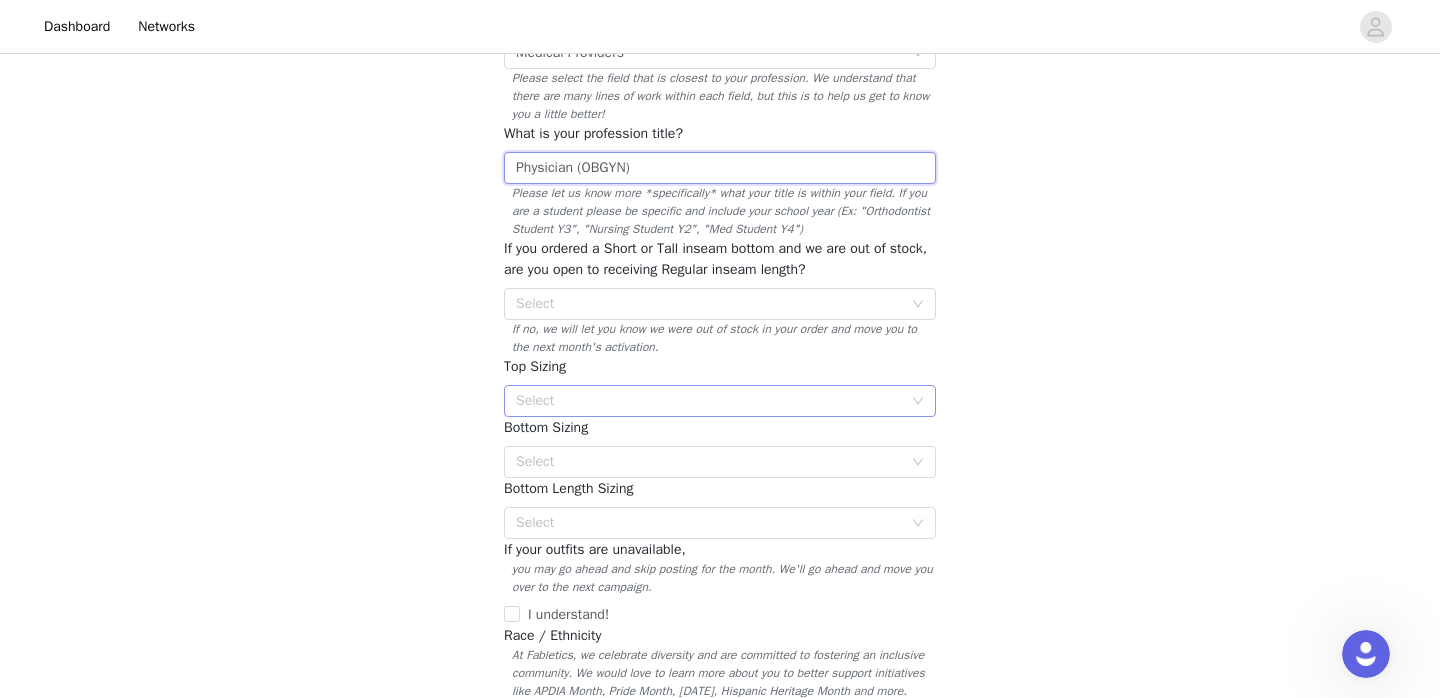 type on "Physician (OBGYN)" 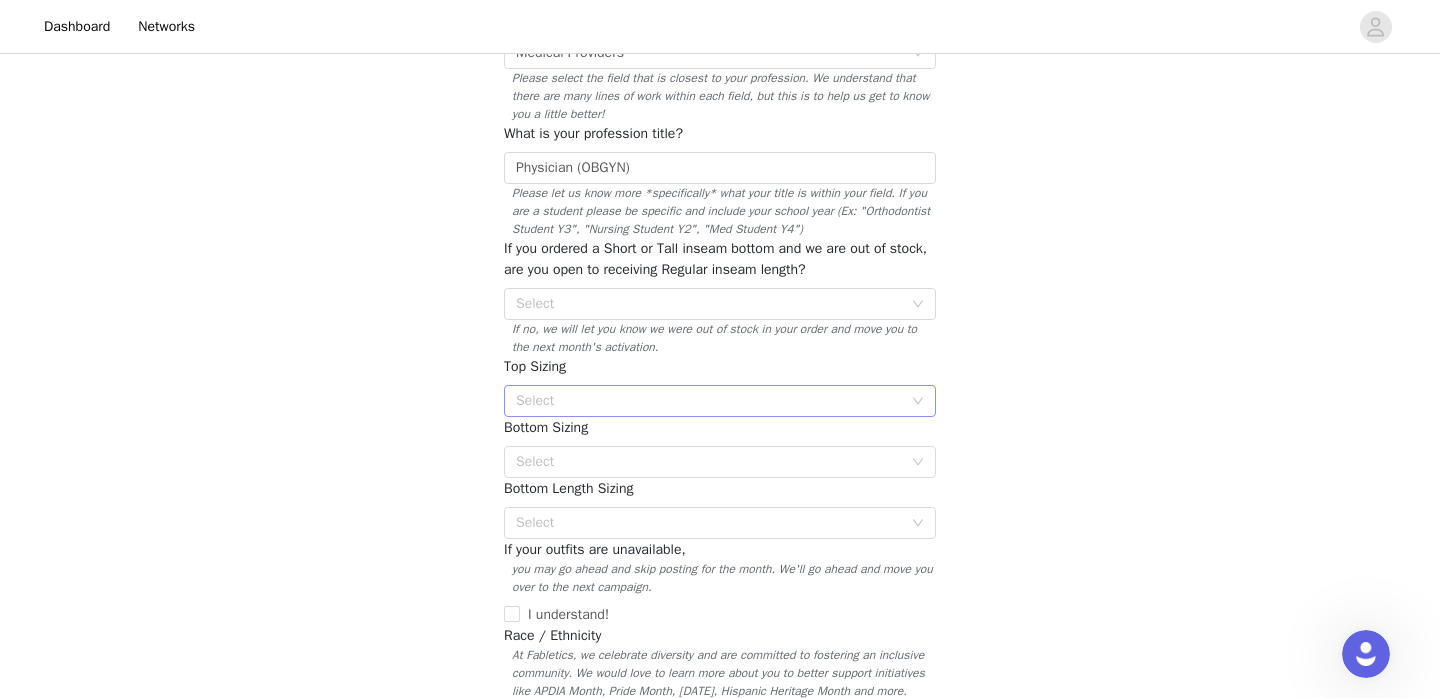 click on "Select" at bounding box center (713, 401) 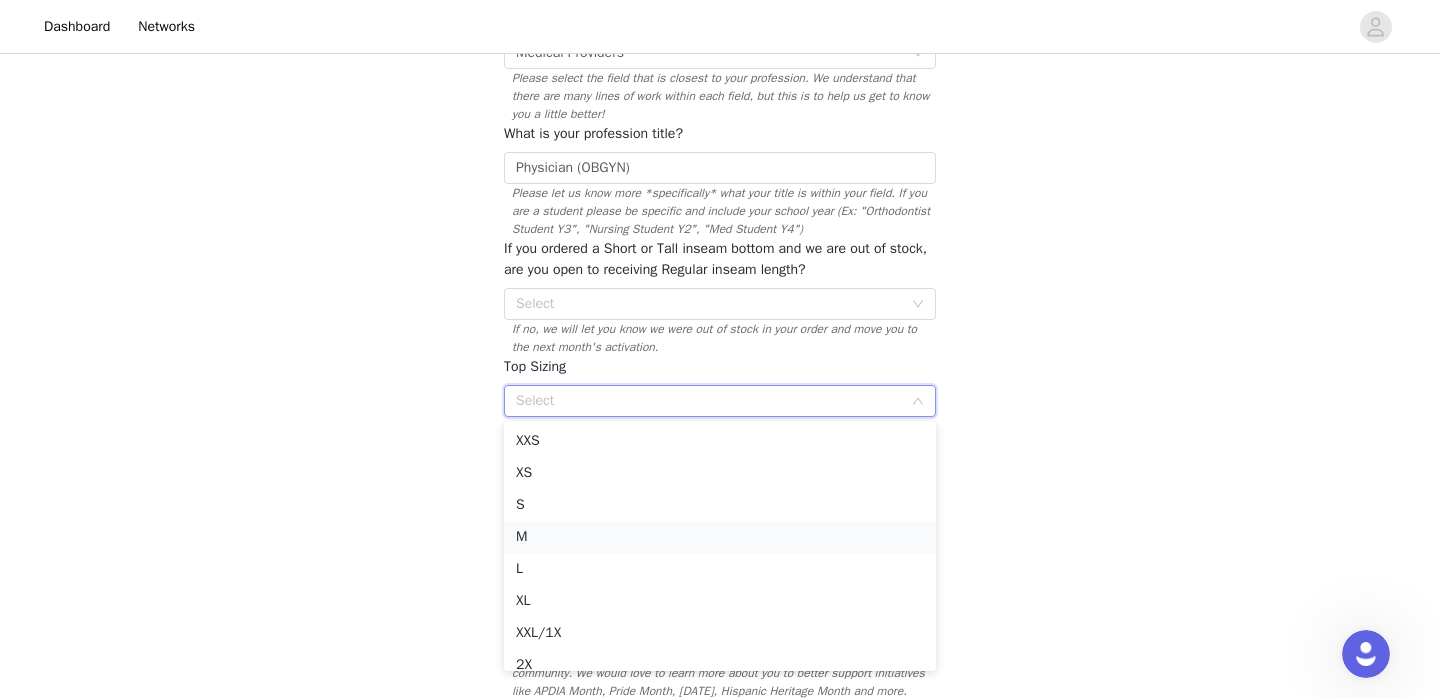 click on "M" at bounding box center [720, 537] 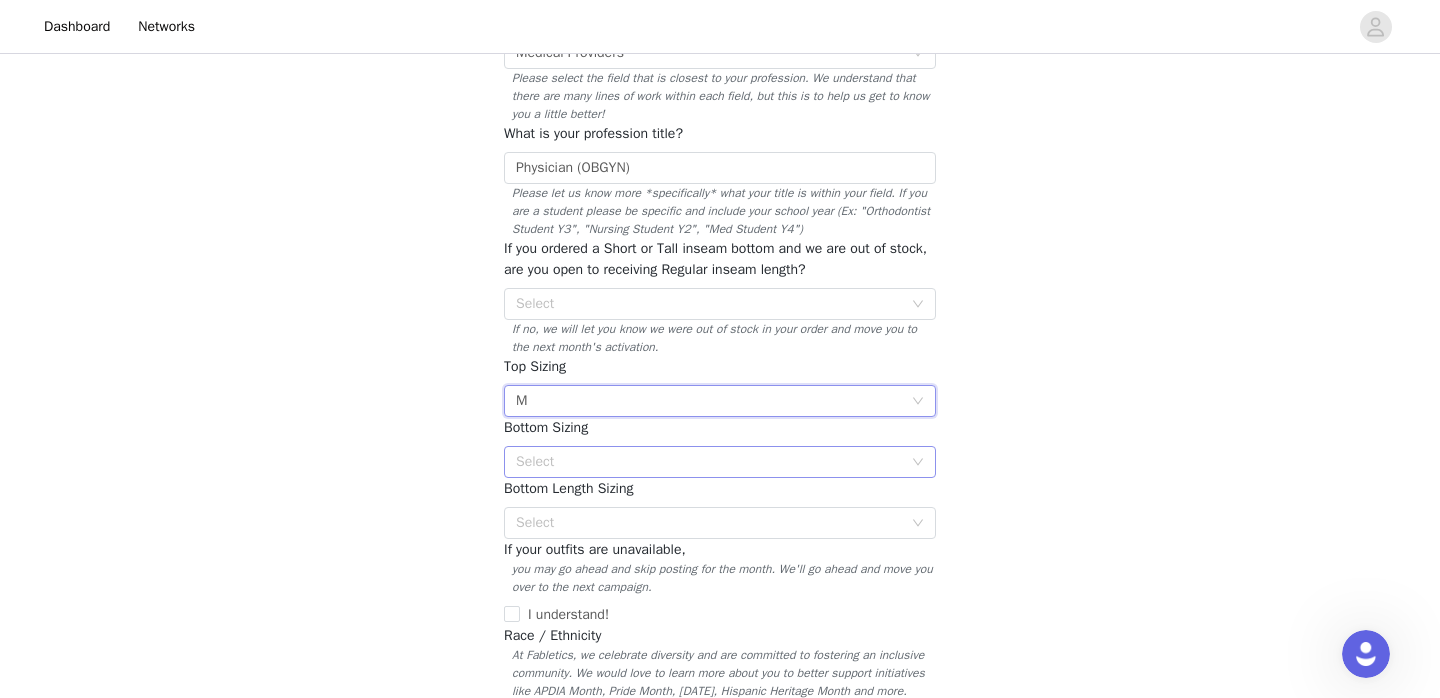 click on "Select" at bounding box center [709, 462] 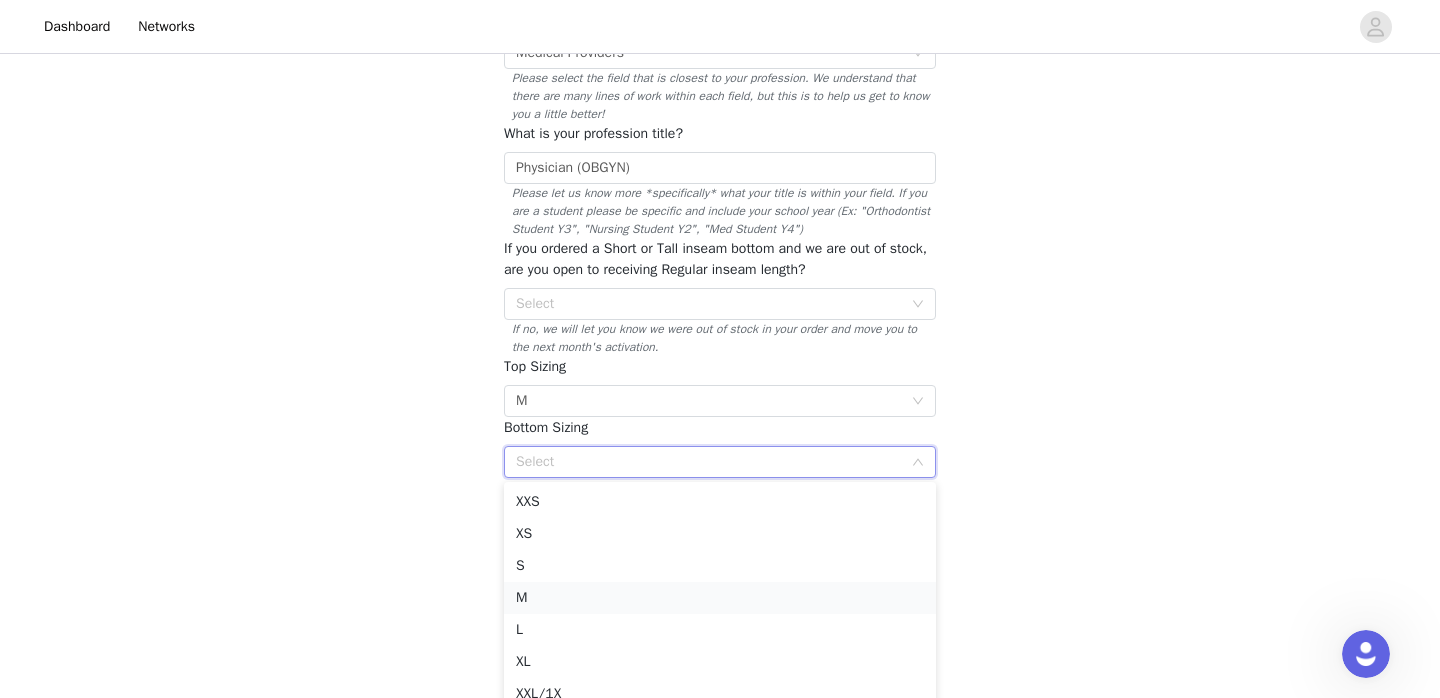 click on "M" at bounding box center [720, 598] 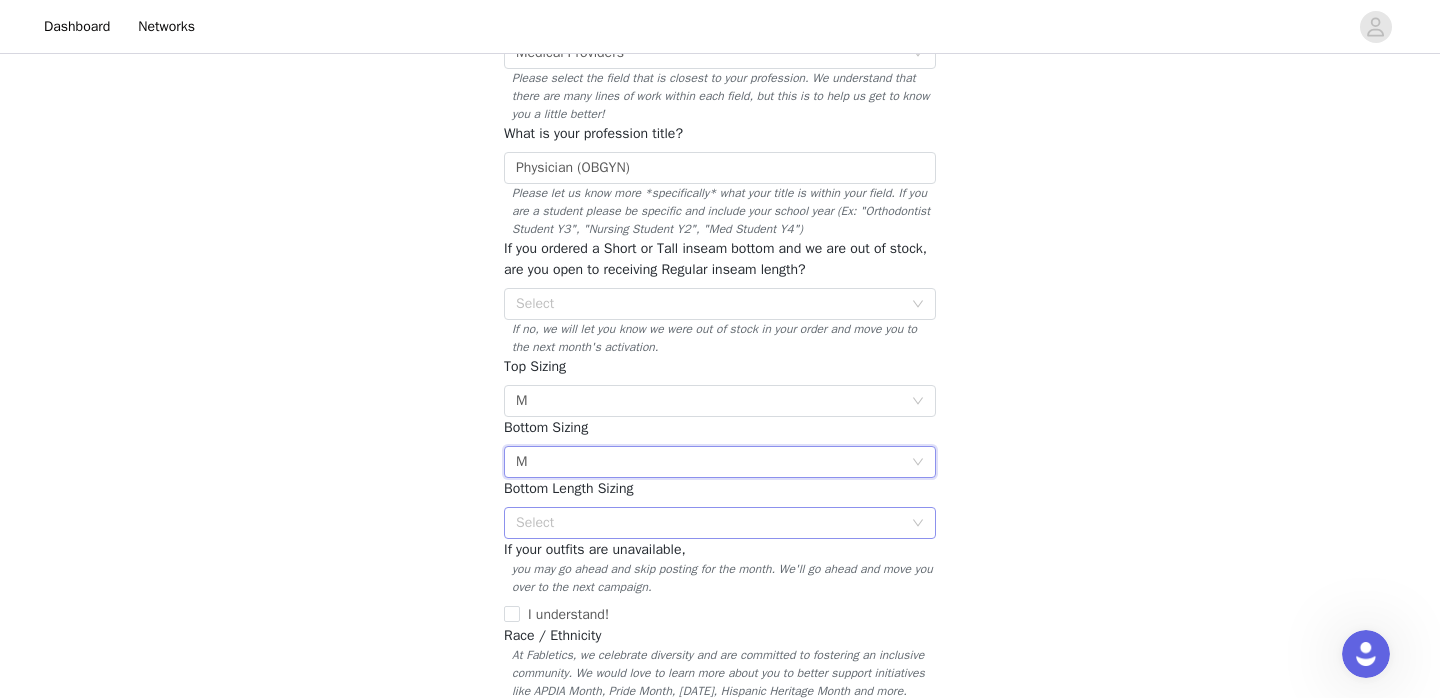 click on "Select" at bounding box center (709, 523) 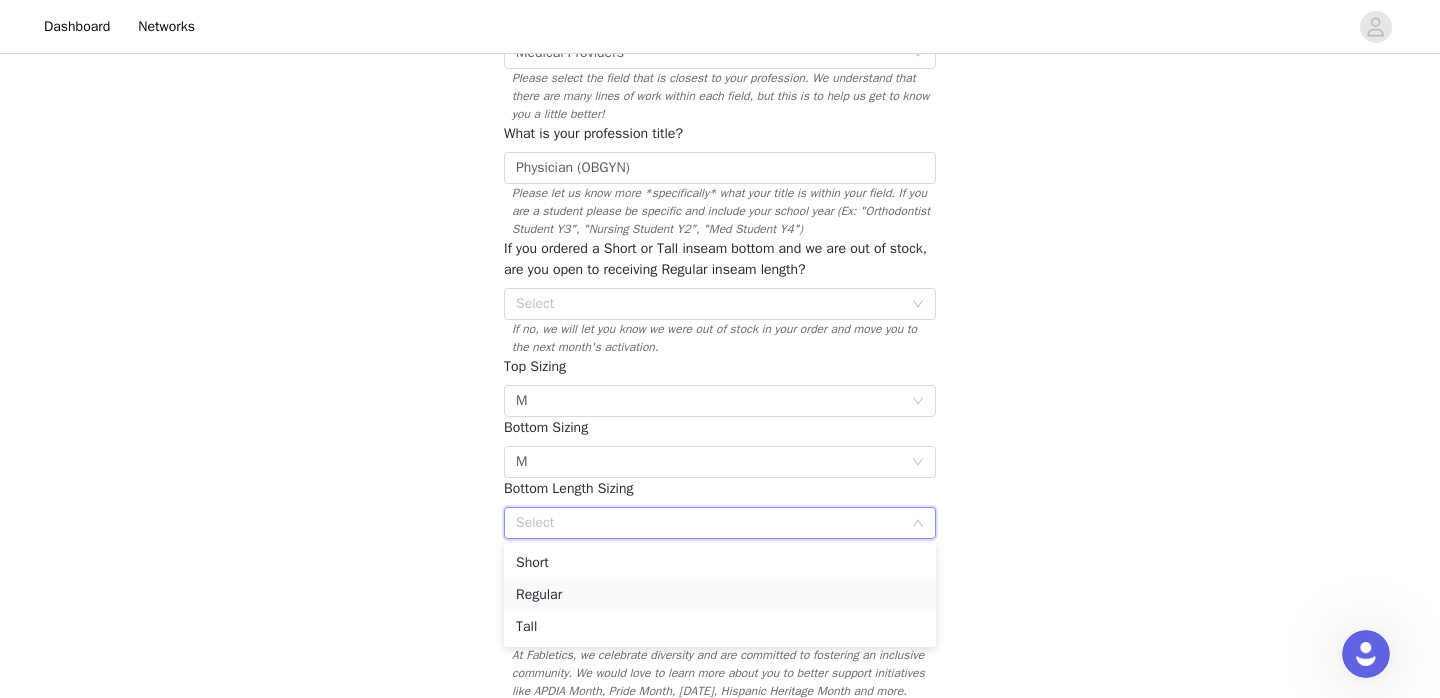 click on "Regular" at bounding box center [720, 595] 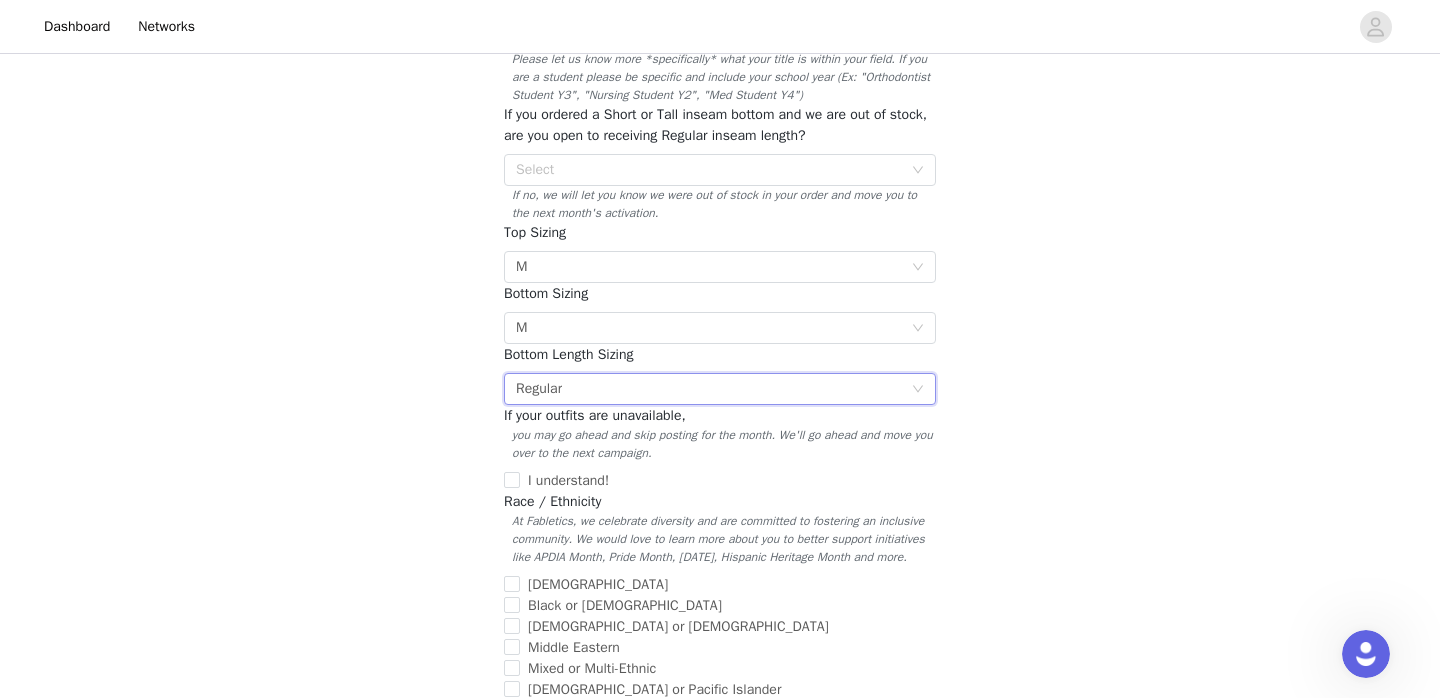 scroll, scrollTop: 376, scrollLeft: 0, axis: vertical 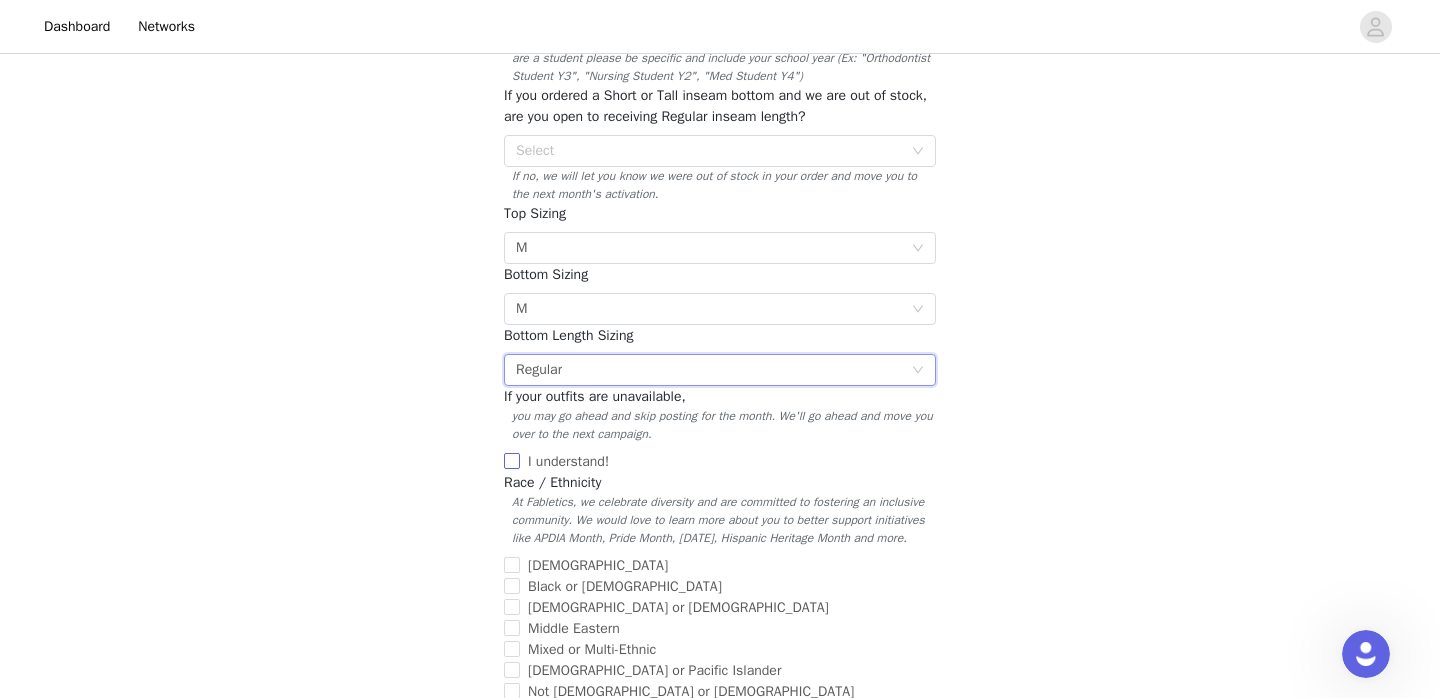 click on "I understand!" at bounding box center [568, 461] 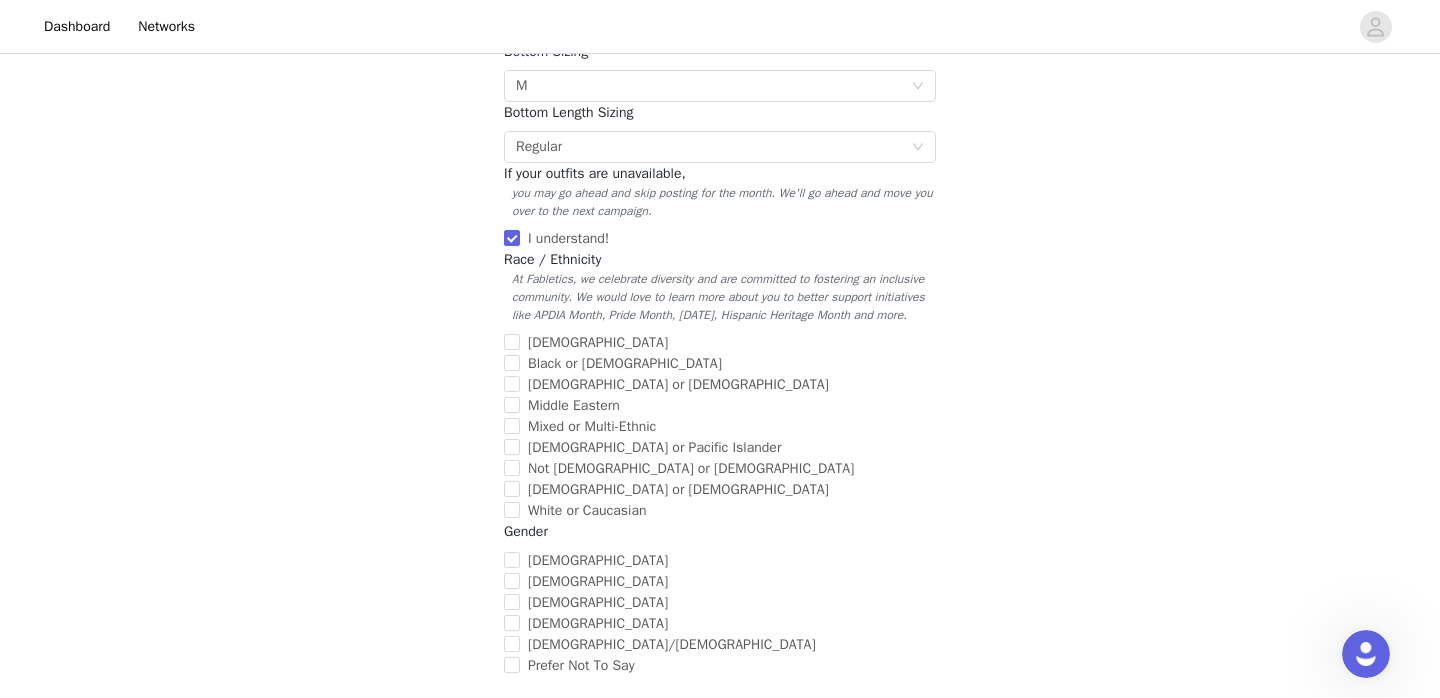 scroll, scrollTop: 601, scrollLeft: 0, axis: vertical 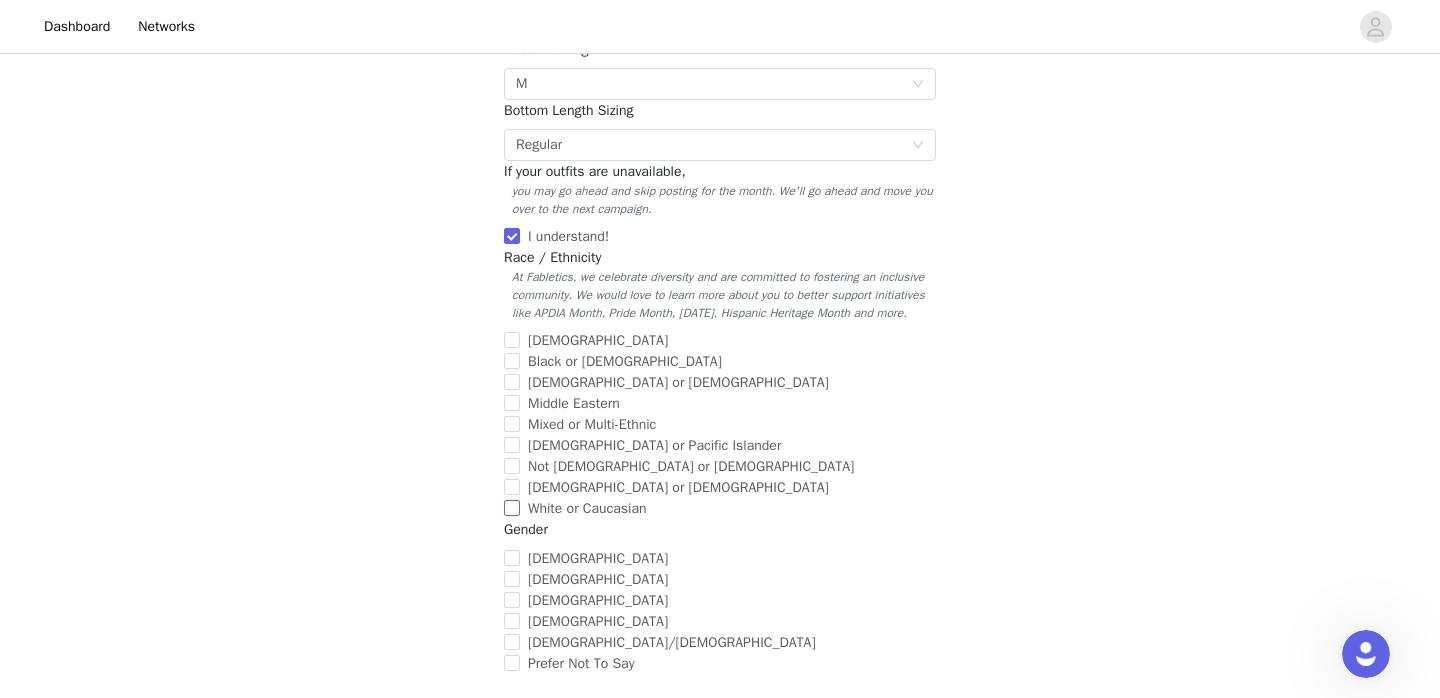 click on "White or Caucasian" at bounding box center [512, 508] 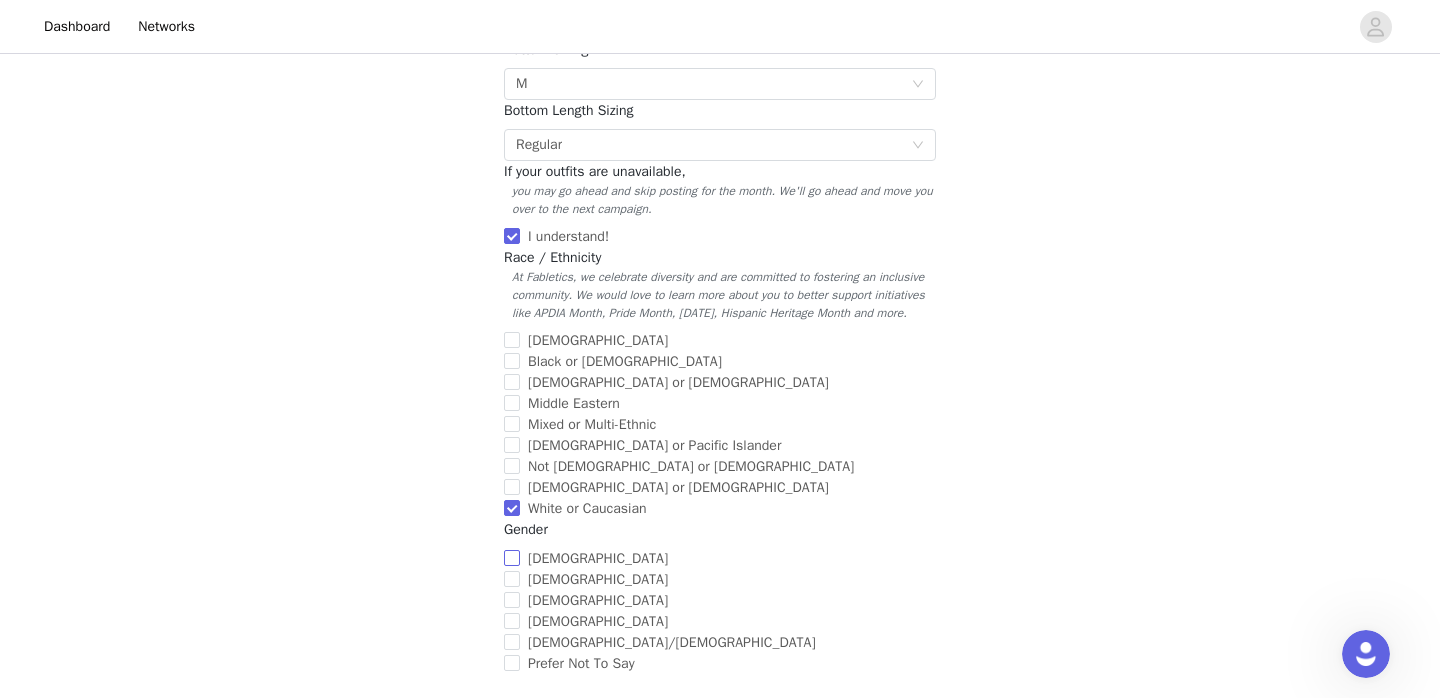 click on "[DEMOGRAPHIC_DATA]" at bounding box center [512, 558] 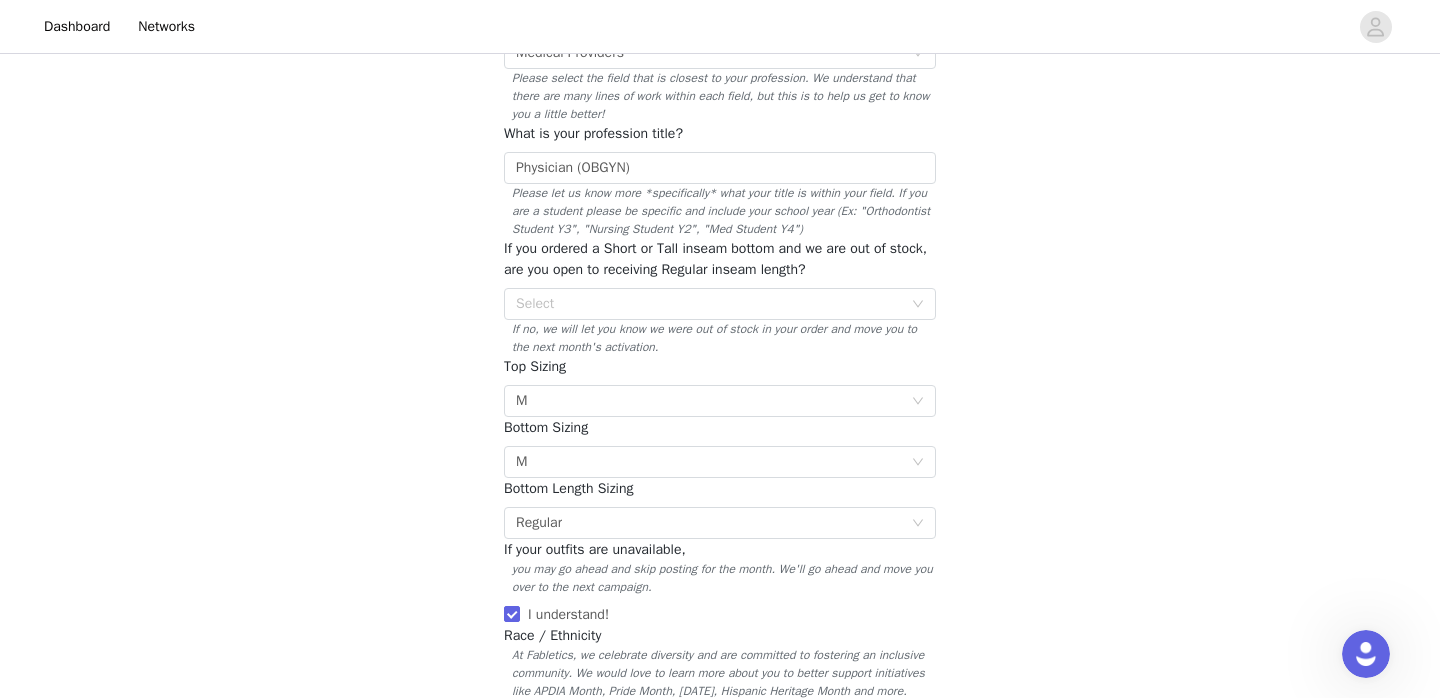 scroll, scrollTop: 193, scrollLeft: 0, axis: vertical 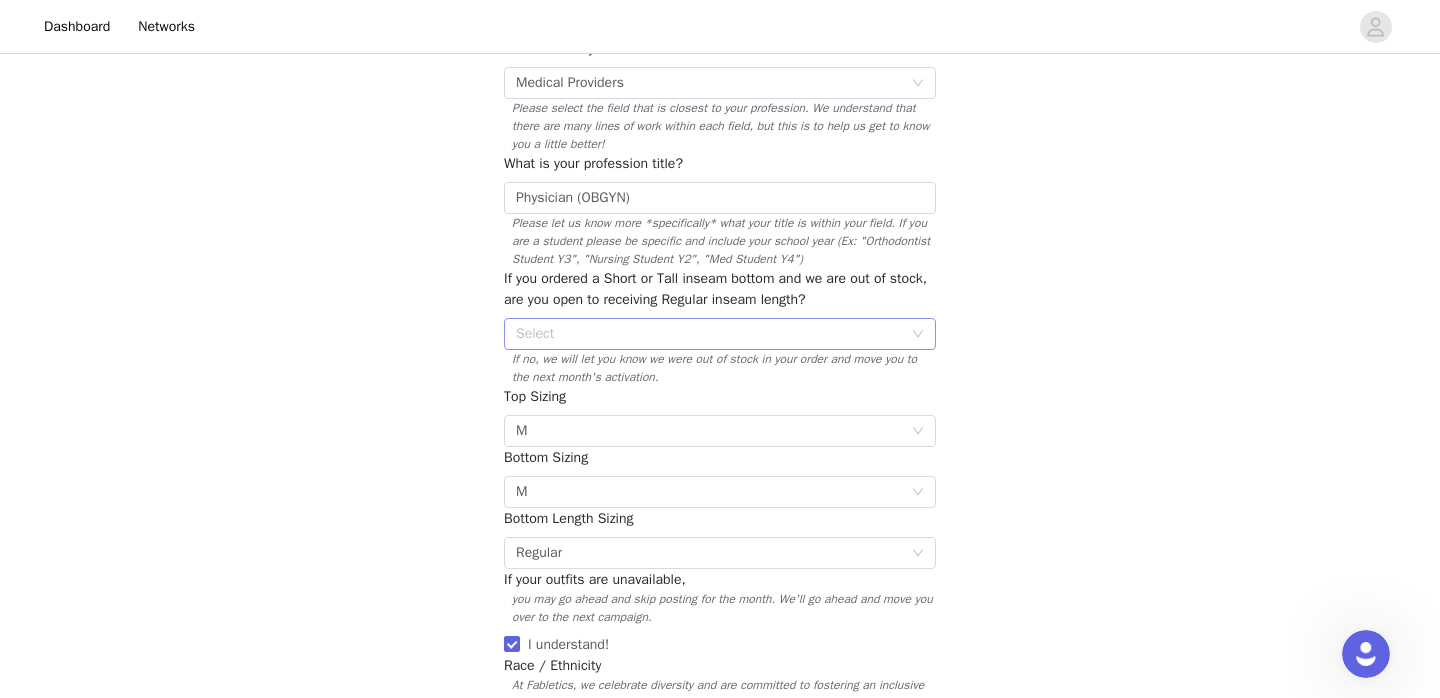 click on "Select" at bounding box center (709, 334) 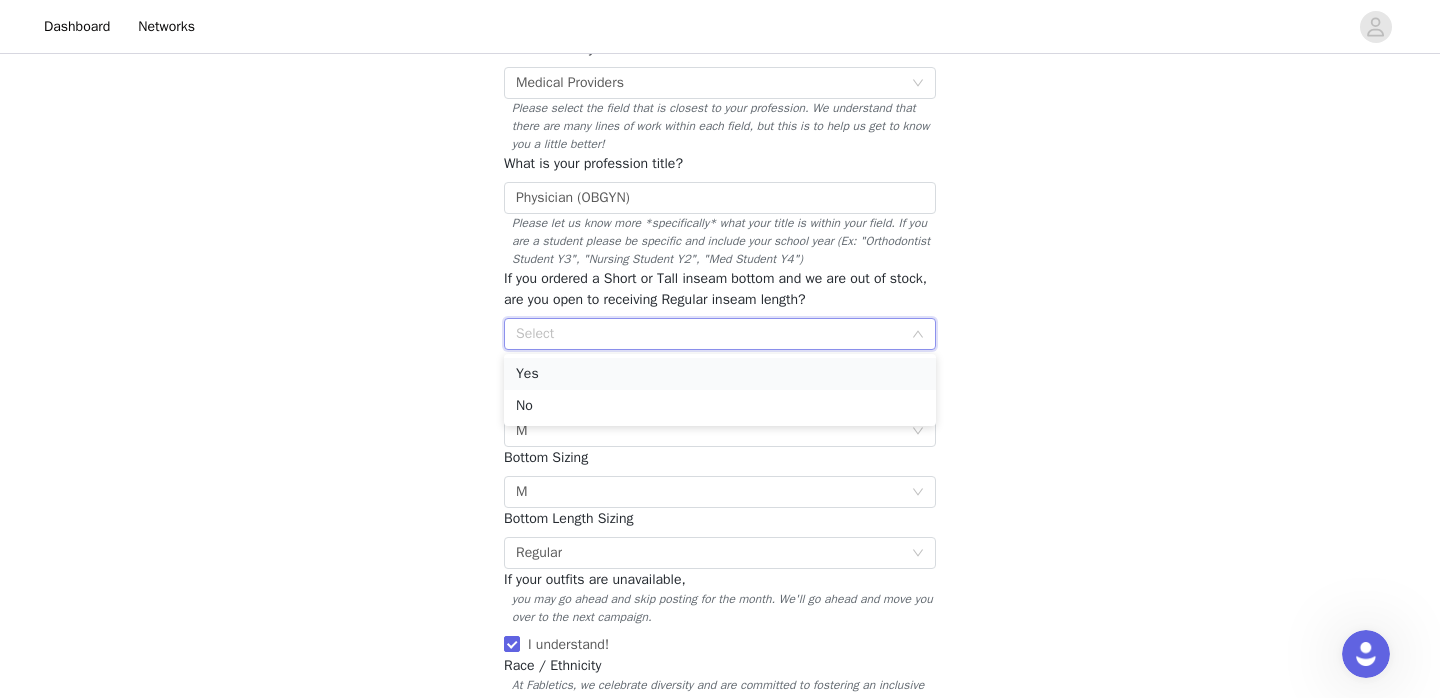 click on "Yes" at bounding box center [720, 374] 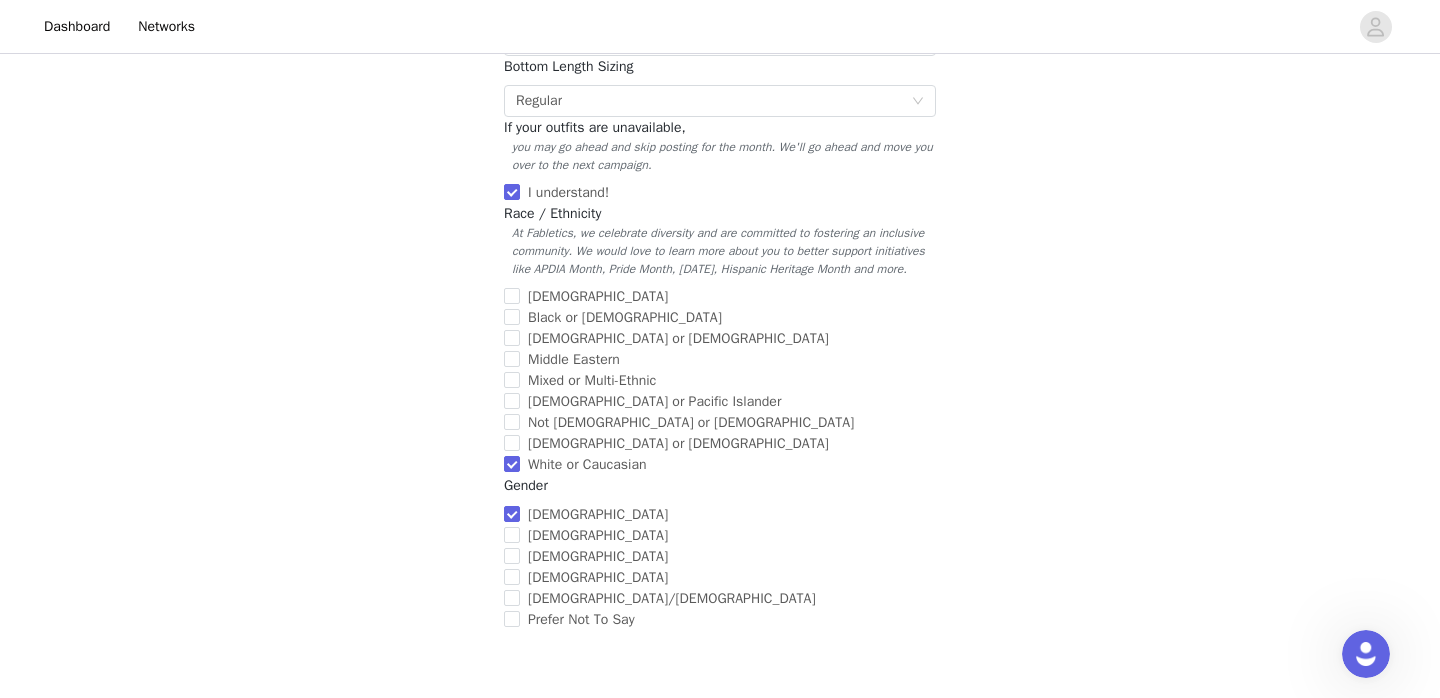 scroll, scrollTop: 801, scrollLeft: 0, axis: vertical 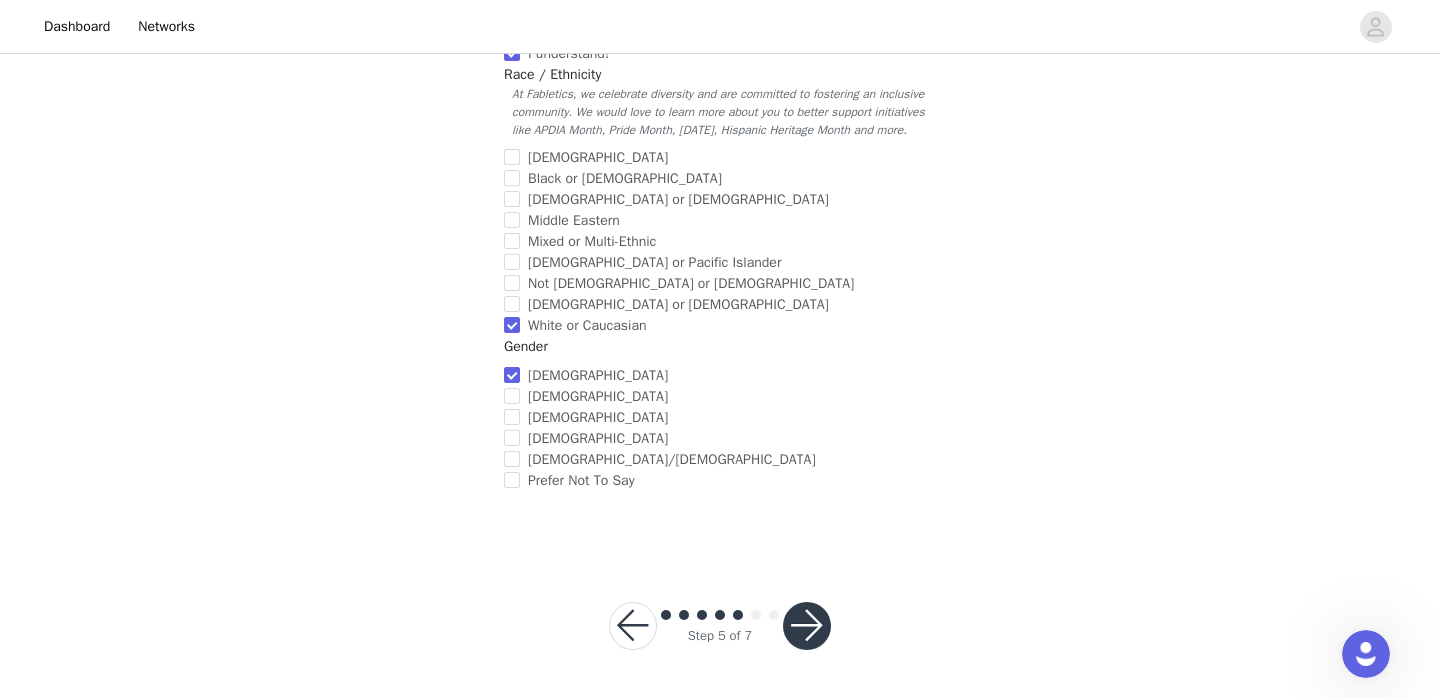click at bounding box center [807, 626] 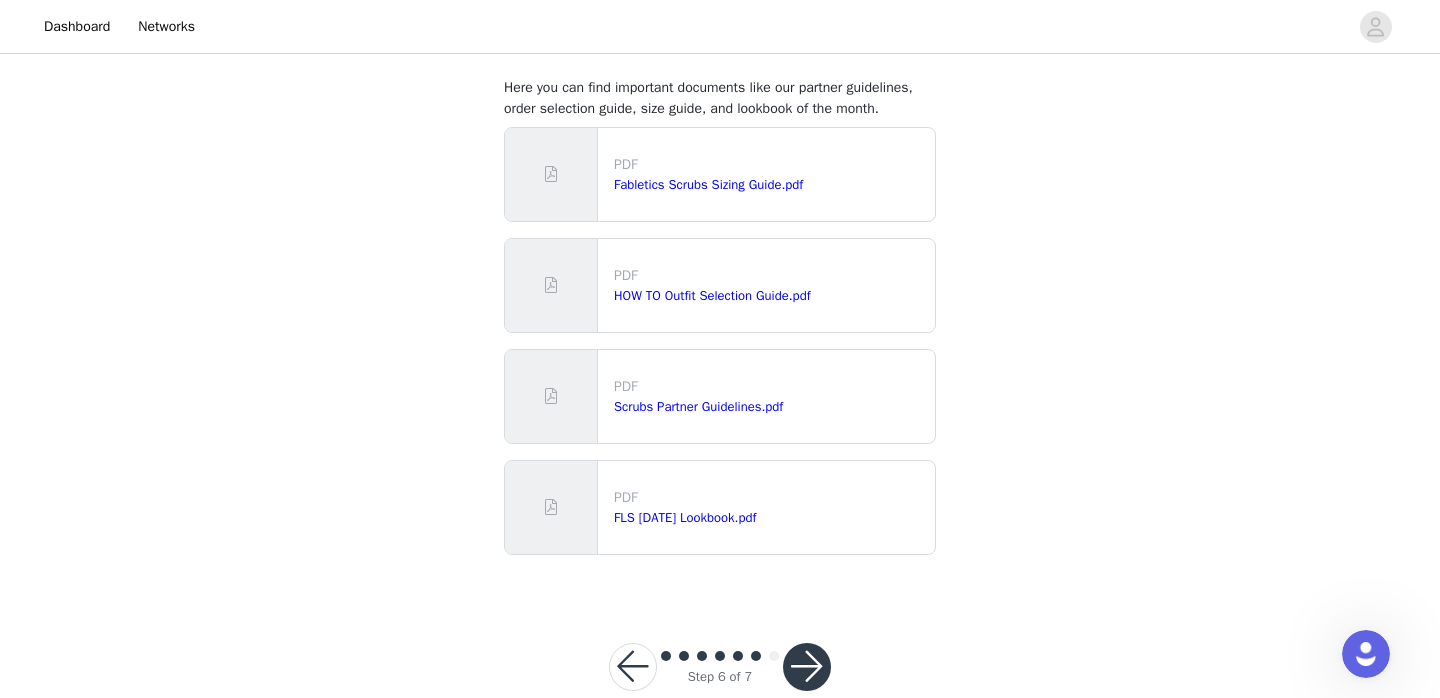 scroll, scrollTop: 120, scrollLeft: 0, axis: vertical 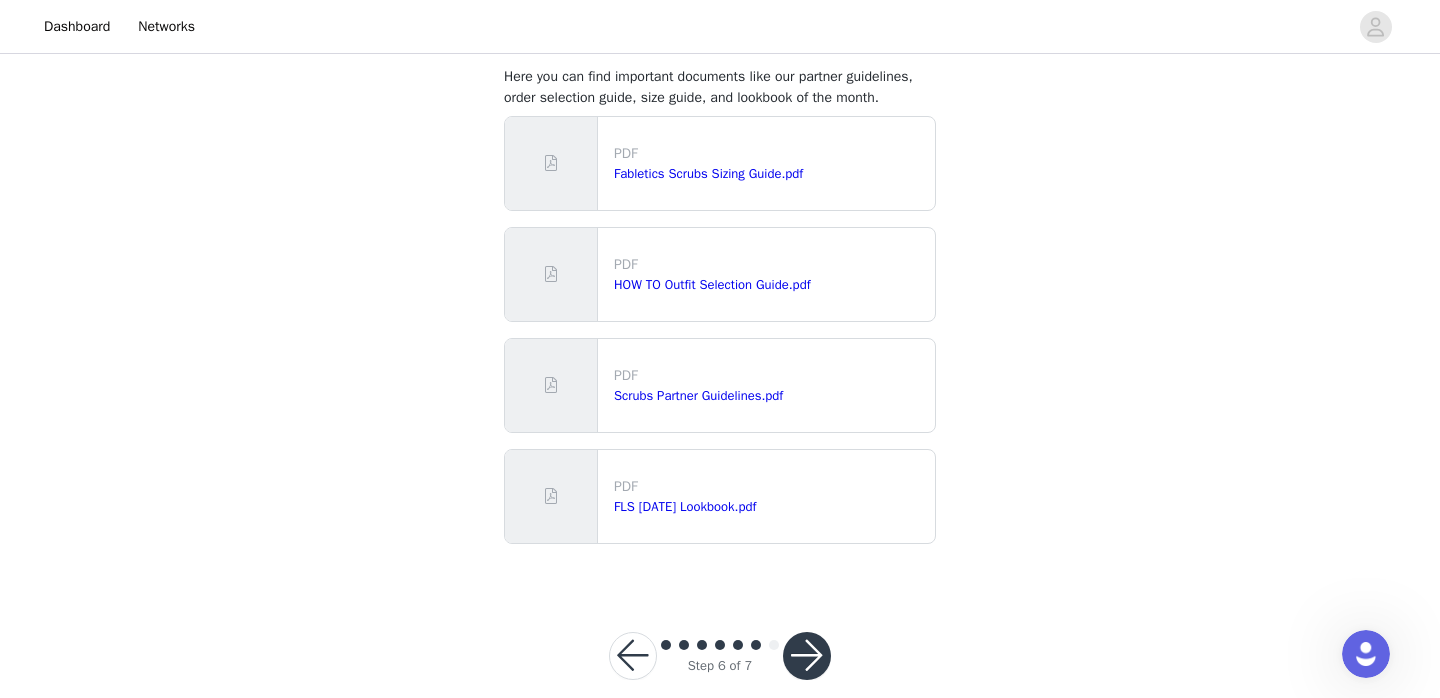 click at bounding box center [807, 656] 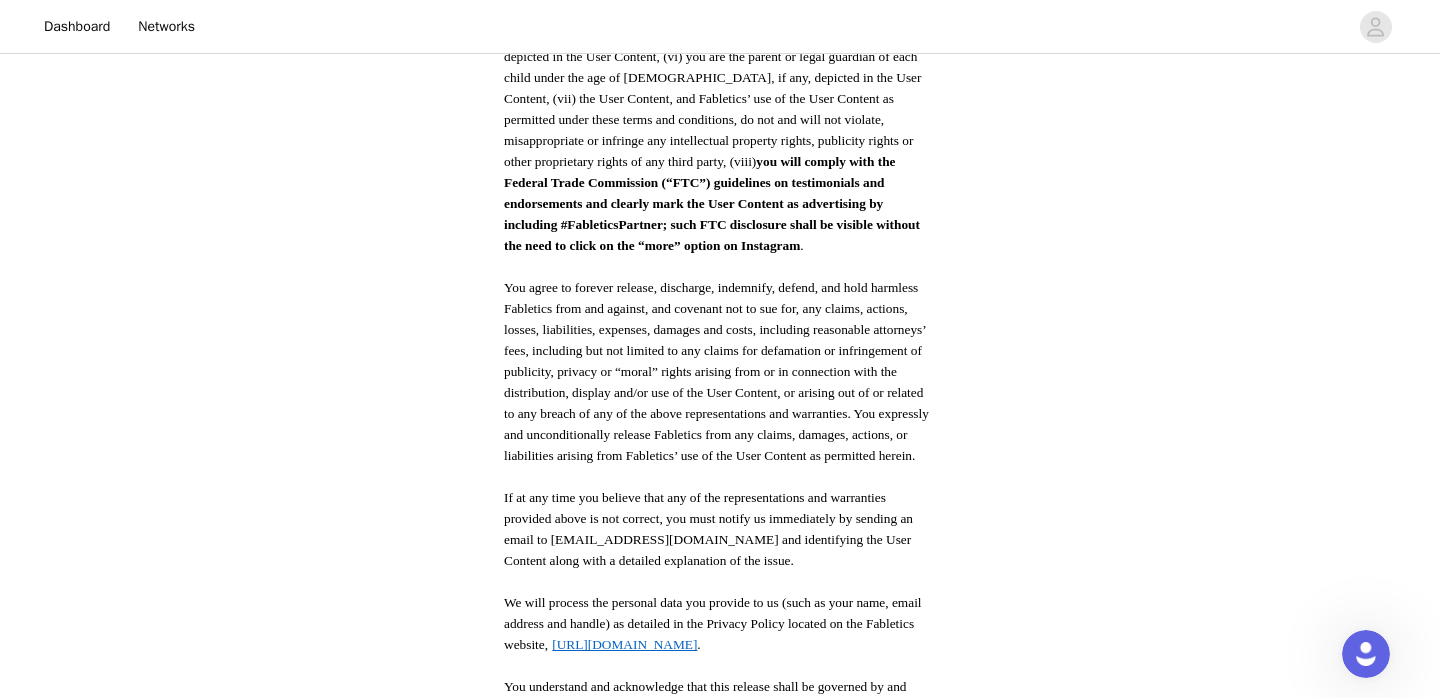 scroll, scrollTop: 1108, scrollLeft: 0, axis: vertical 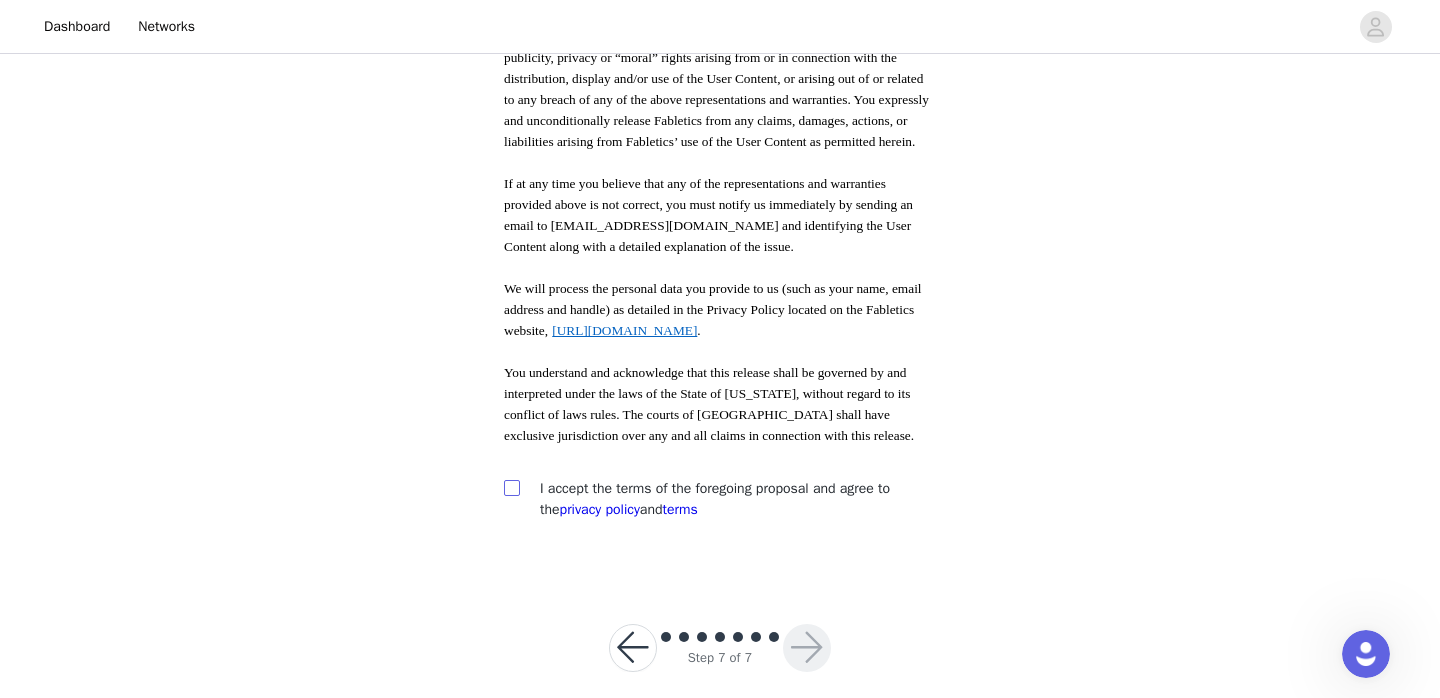 click at bounding box center [511, 487] 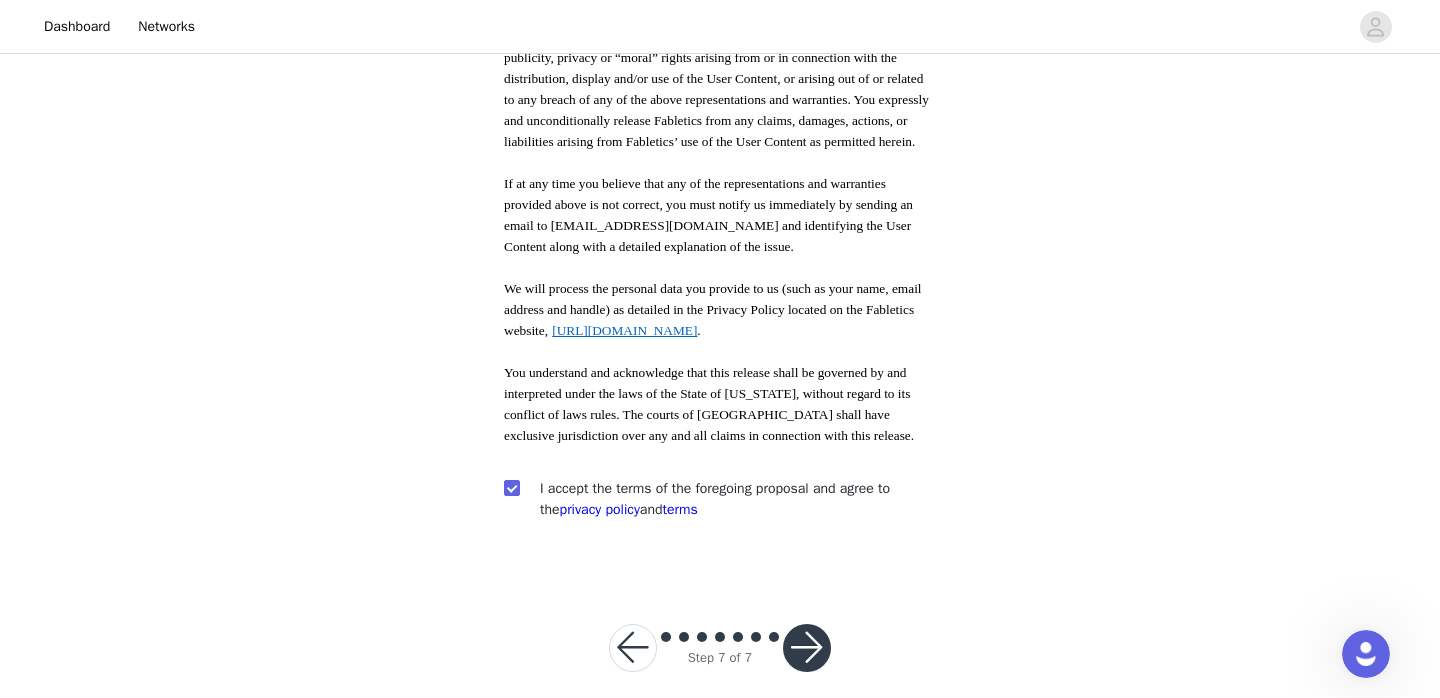 click at bounding box center [807, 648] 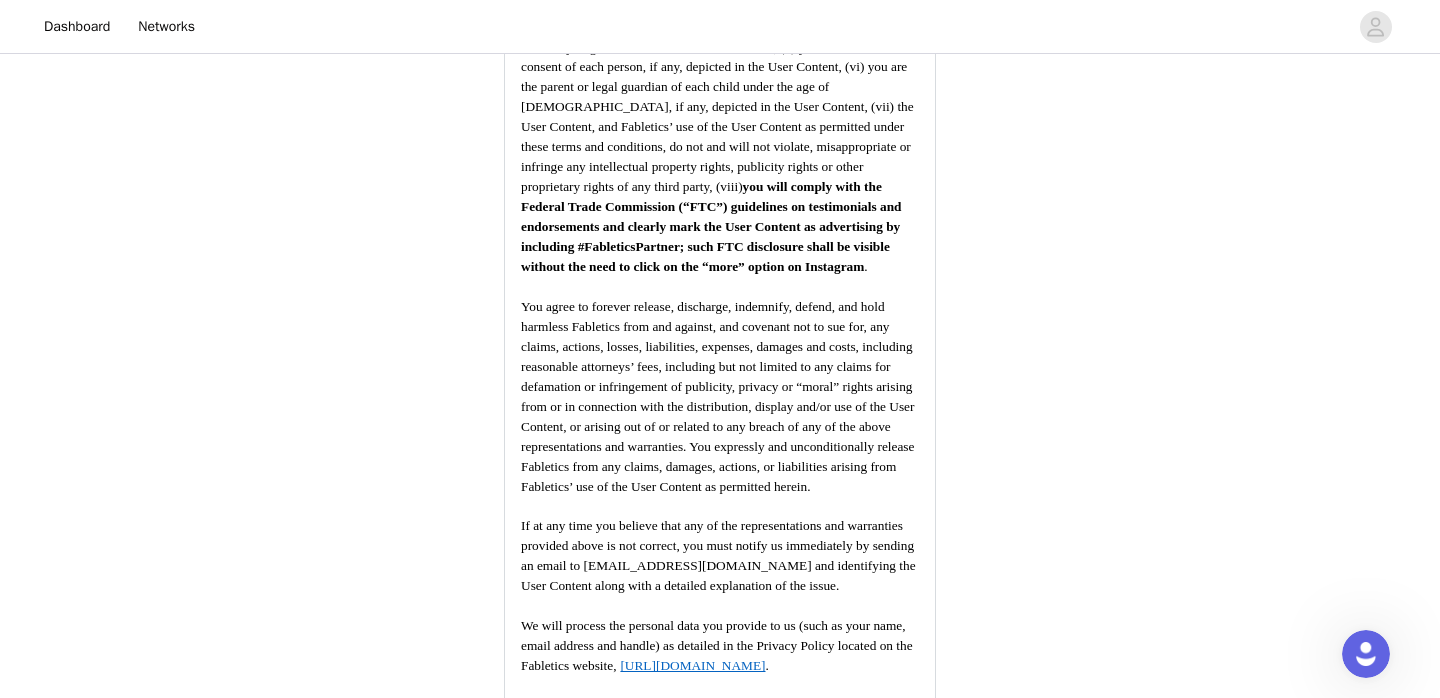 scroll, scrollTop: 2606, scrollLeft: 0, axis: vertical 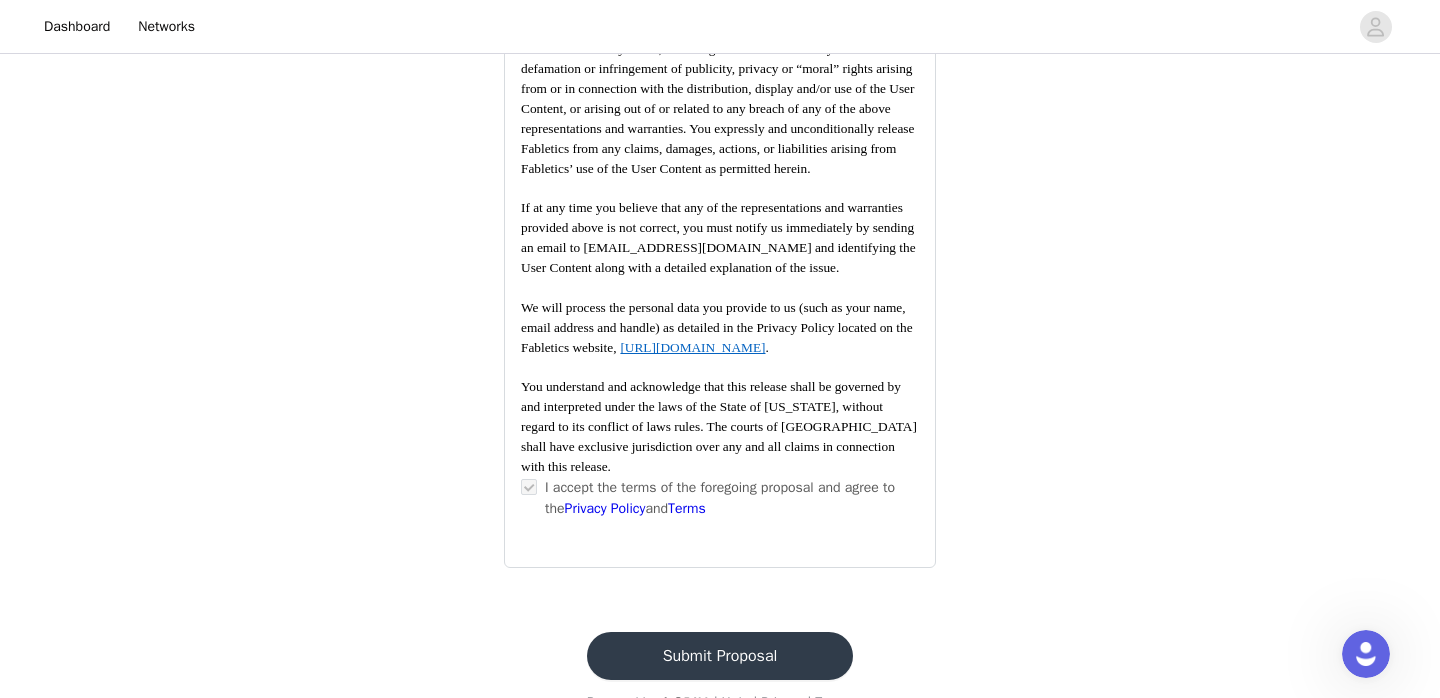 click on "Submit Proposal" at bounding box center (720, 656) 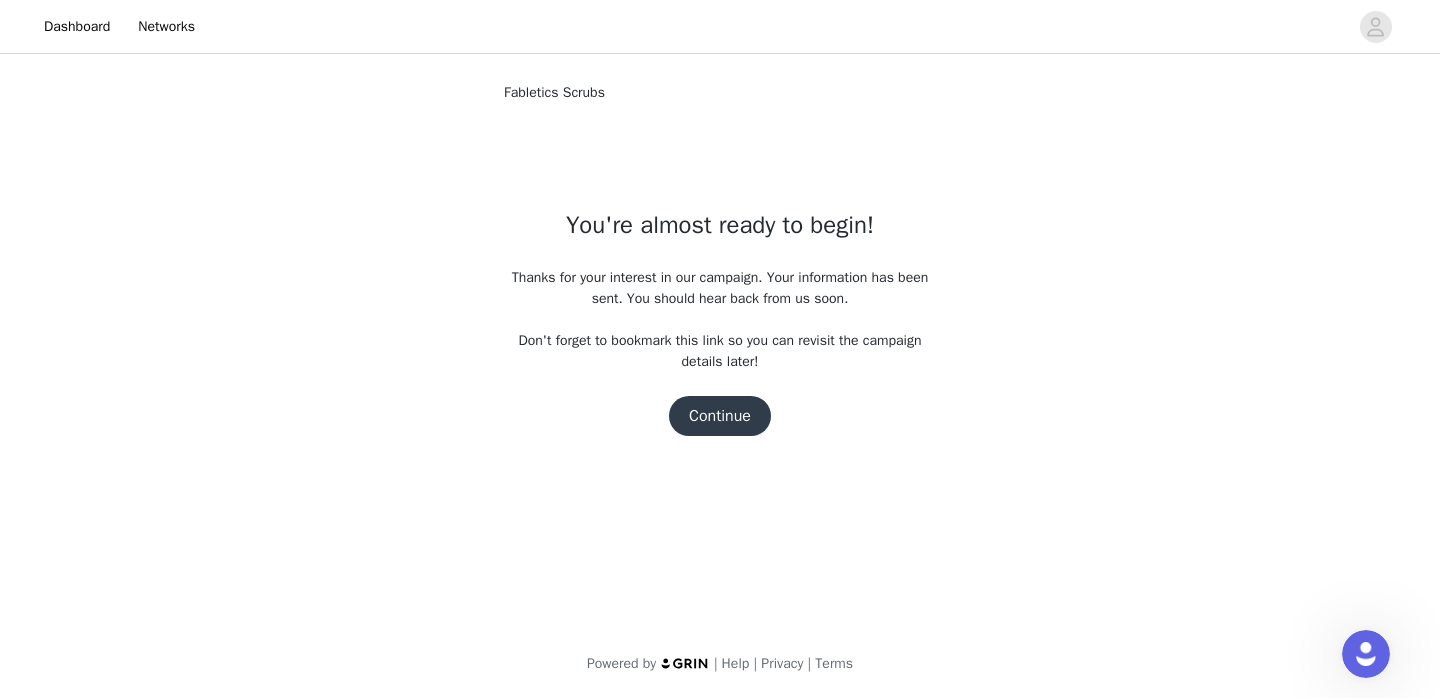 scroll, scrollTop: 0, scrollLeft: 0, axis: both 